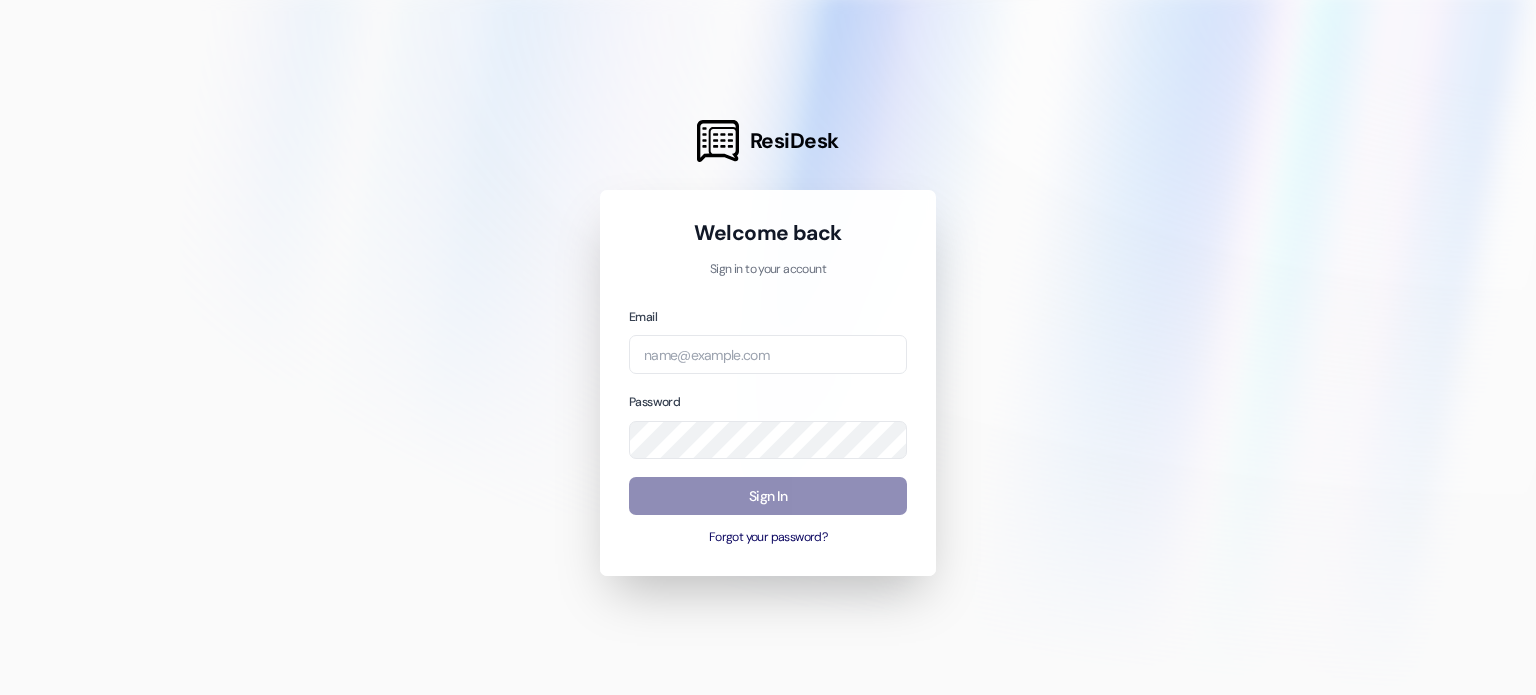 scroll, scrollTop: 0, scrollLeft: 0, axis: both 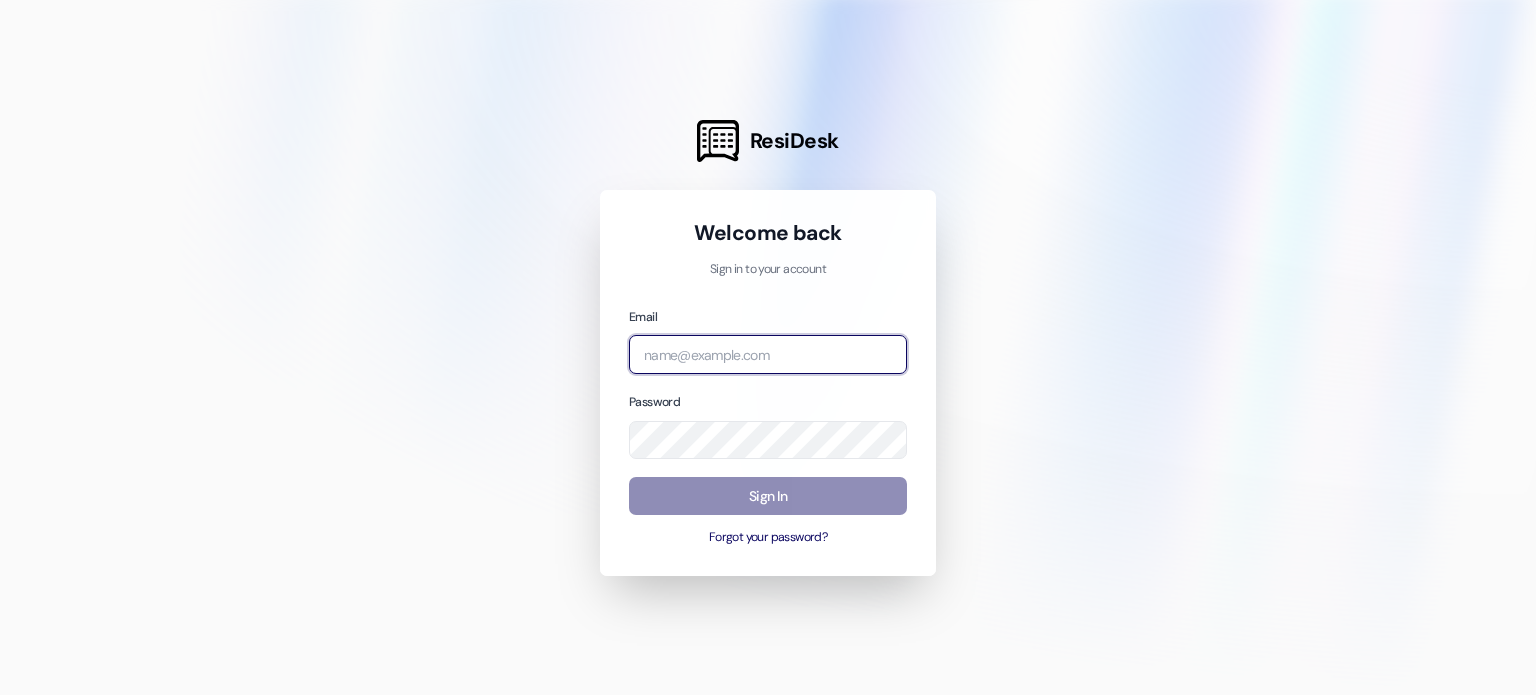 type on "[PERSON_NAME][EMAIL_ADDRESS][DOMAIN_NAME]" 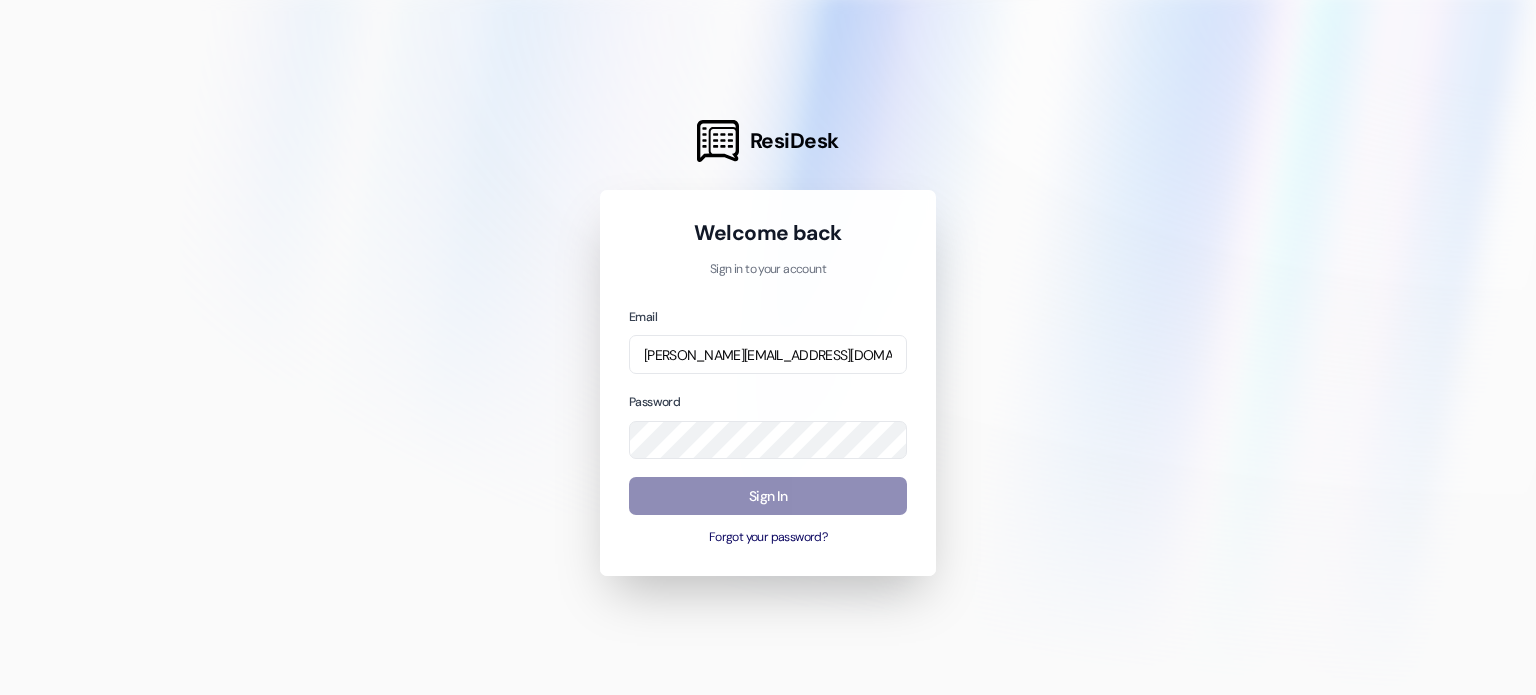click on "Sign In" at bounding box center [768, 496] 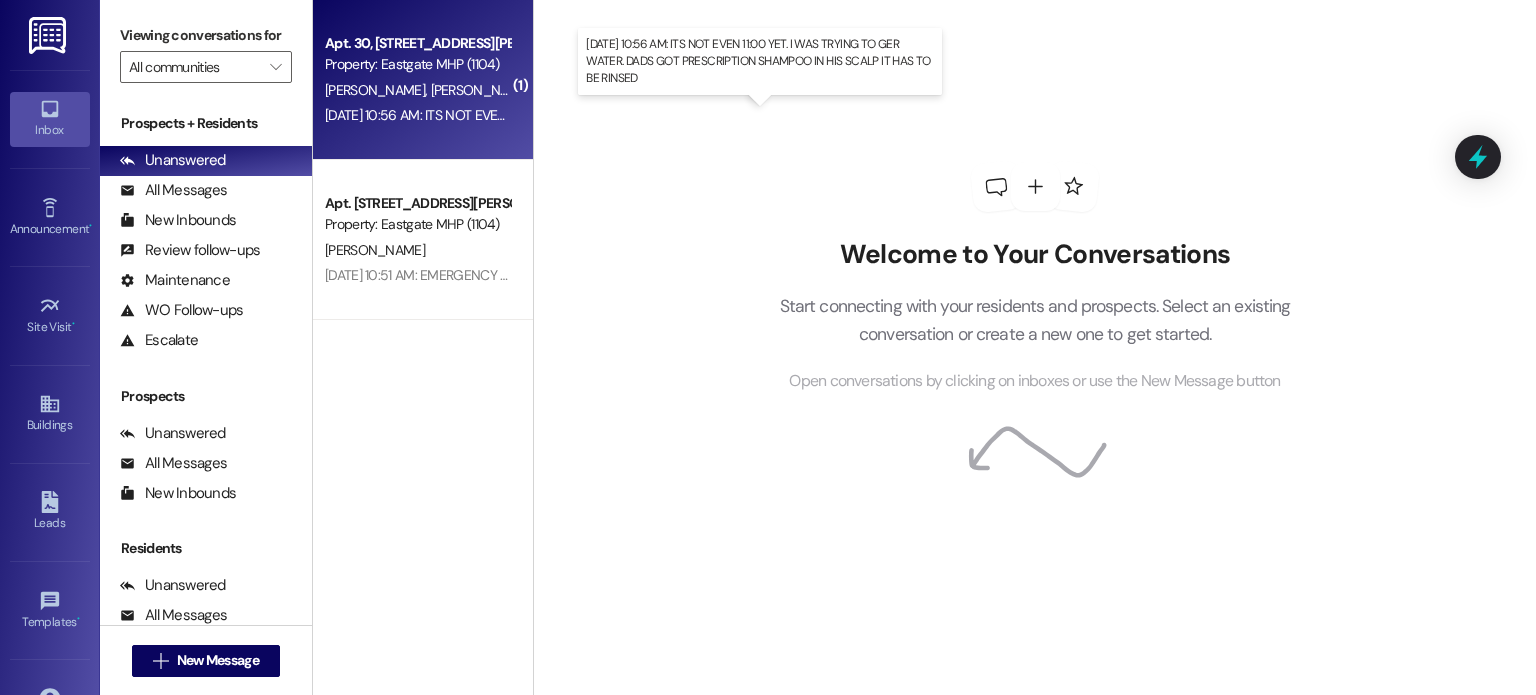 click on "[DATE] 10:56 AM: ITS NOT EVEN 11:00 YET.  I WAS TRYING TO GER WATER.  DADS GOT PRESCRIPTION SHAMPOO IN HIS SCALP IT HAS TO BE RINSED [DATE] 10:56 AM: ITS NOT EVEN 11:00 YET.  I WAS TRYING TO GER WATER.  DADS GOT PRESCRIPTION SHAMPOO IN HIS SCALP IT HAS TO BE RINSED" at bounding box center (747, 115) 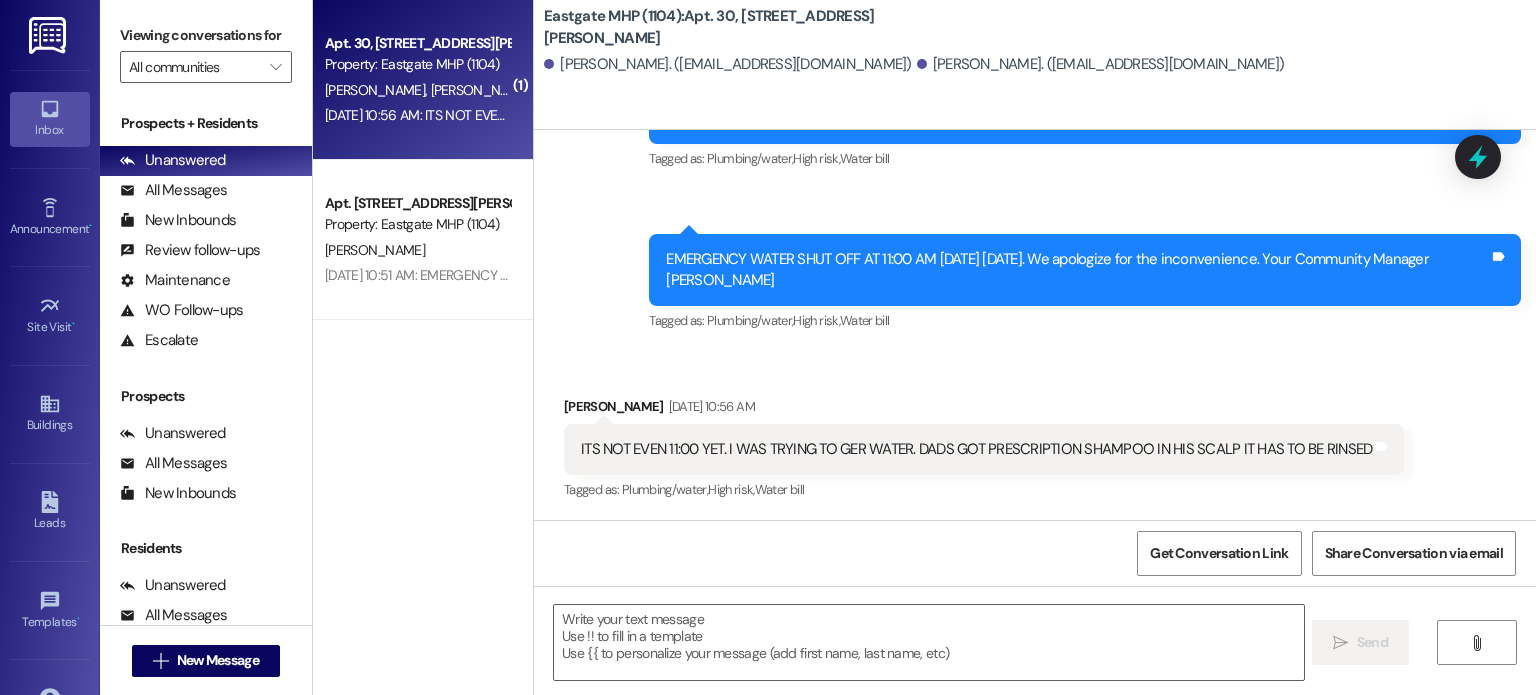 scroll, scrollTop: 0, scrollLeft: 0, axis: both 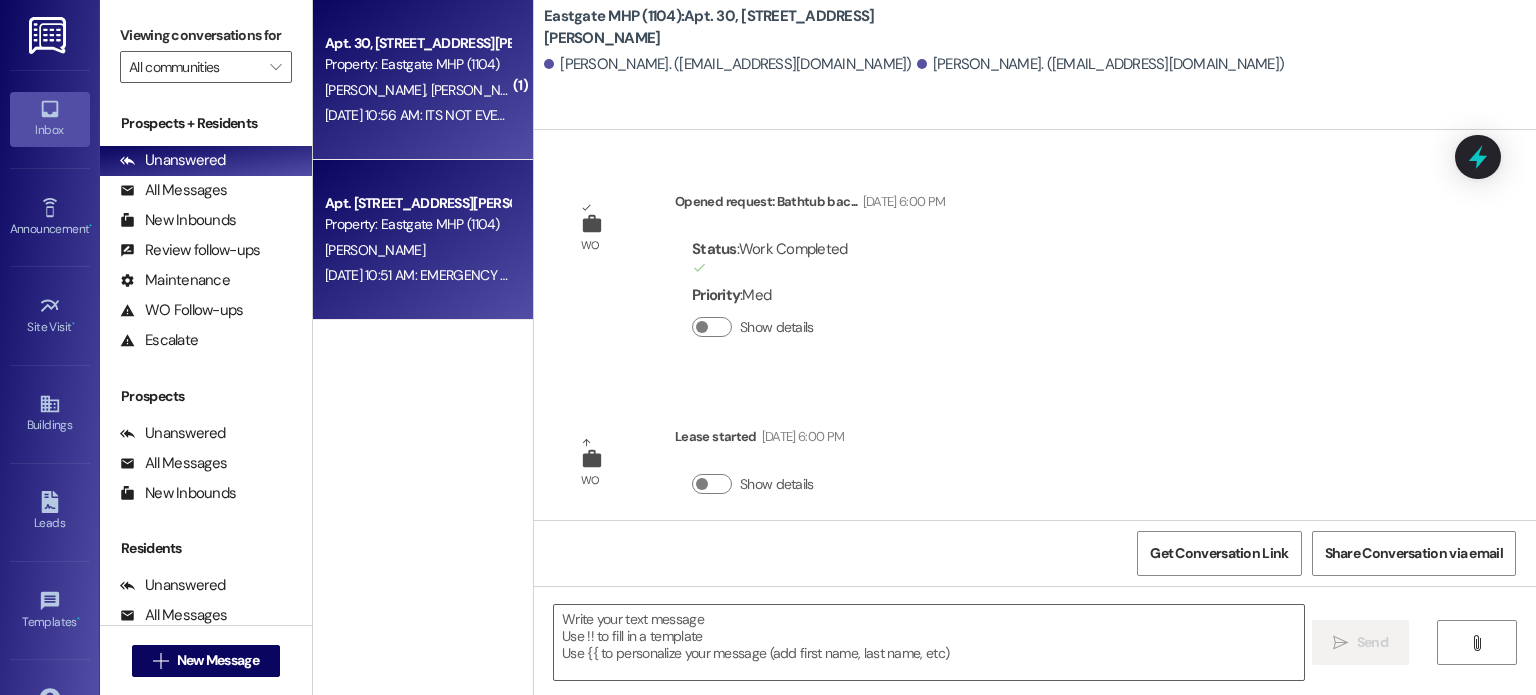 click on "[DATE] 10:51 AM: EMERGENCY WATER SHUT OFF AT 11:00 AM [DATE] [DATE]. We apologize for the inconvenience. Your Community Manager [PERSON_NAME] [DATE] 10:51 AM: EMERGENCY WATER SHUT OFF AT 11:00 AM [DATE] [DATE]. We apologize for the inconvenience. Your Community Manager [PERSON_NAME]" at bounding box center [417, 275] 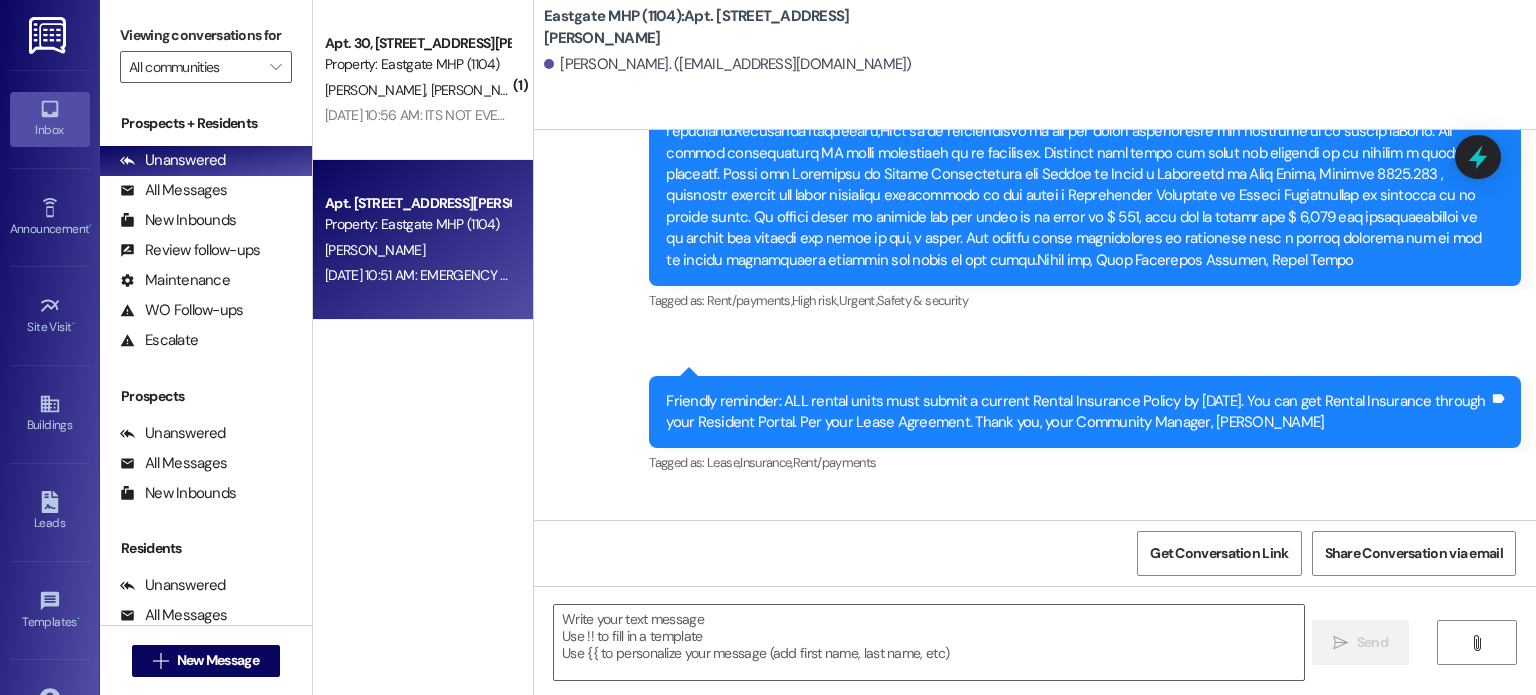 scroll, scrollTop: 71832, scrollLeft: 0, axis: vertical 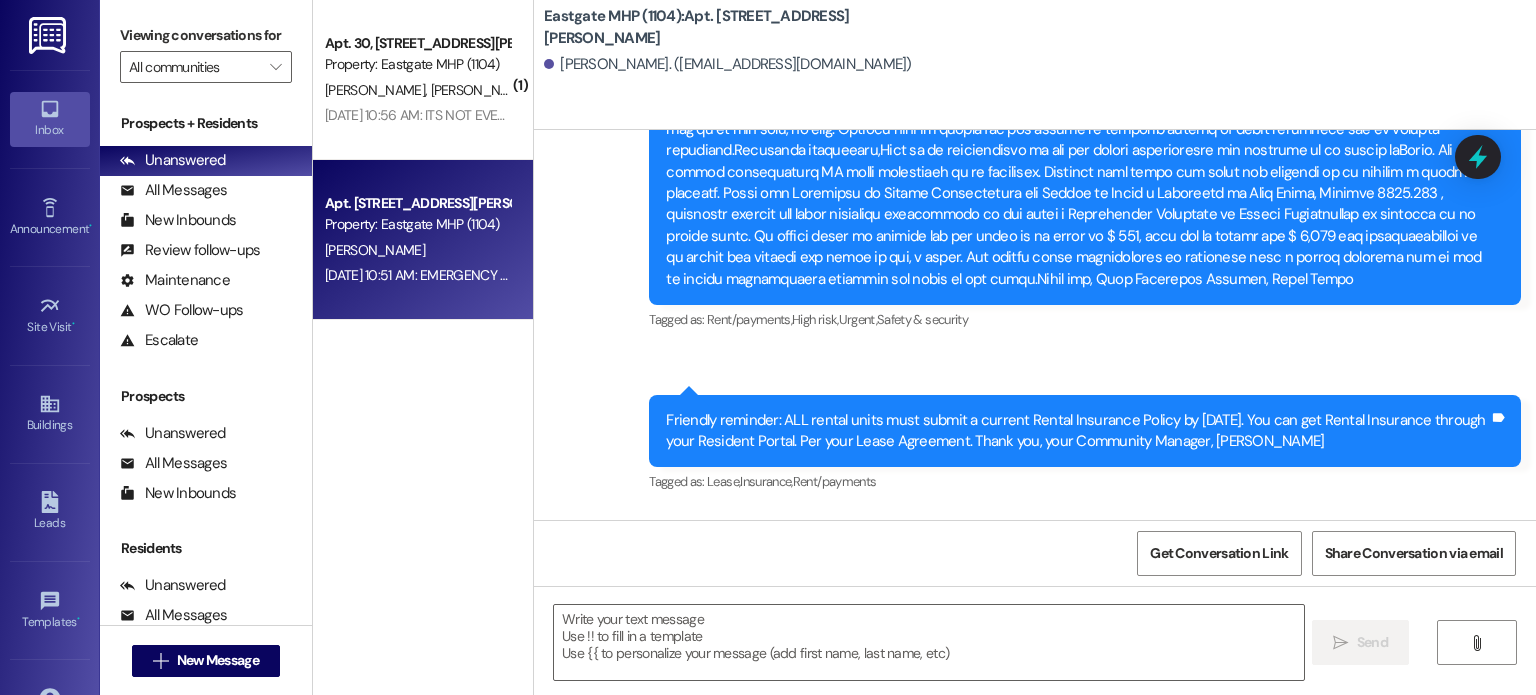drag, startPoint x: 661, startPoint y: 181, endPoint x: 1074, endPoint y: 243, distance: 417.62784 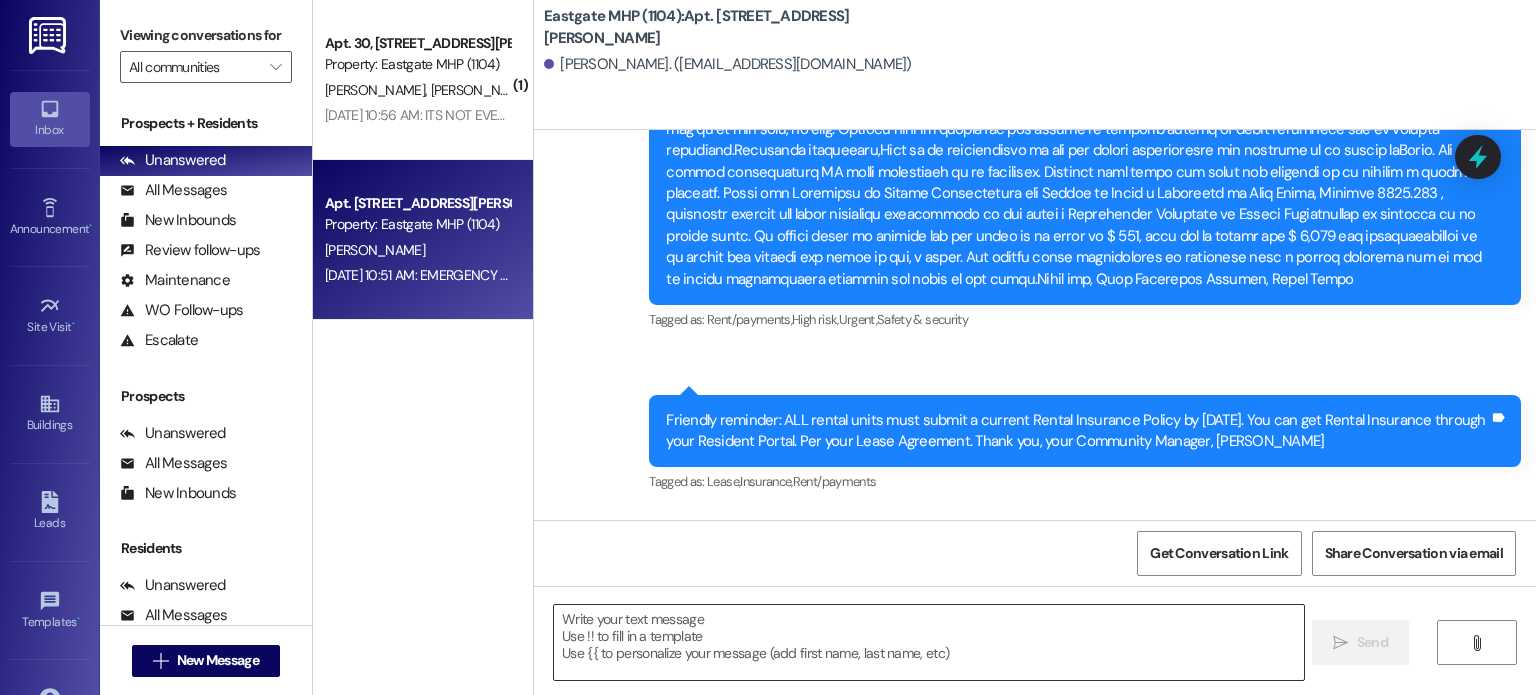 click at bounding box center (928, 642) 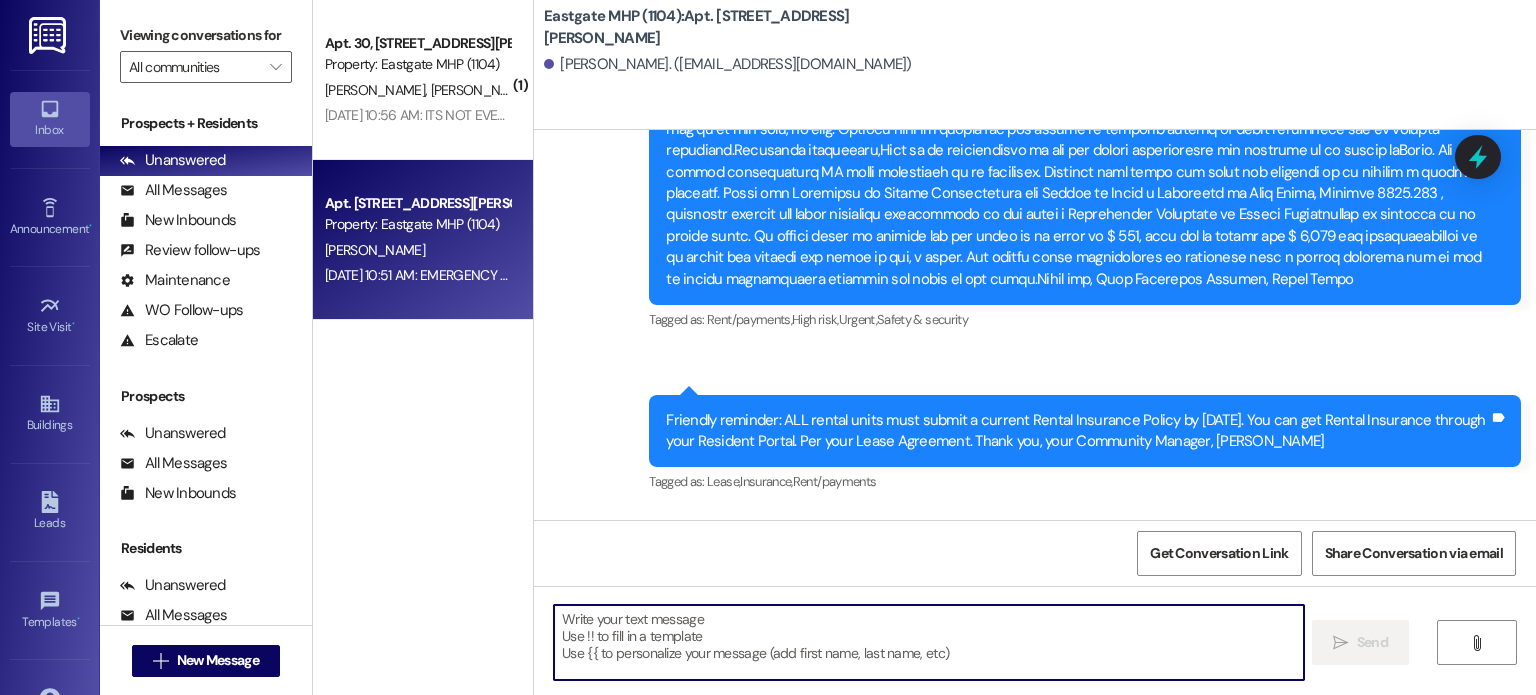 click on "Announcement, sent via SMS [PERSON_NAME] [DATE] 8:37 AM Tags and notes Tagged as:   Rent/payments ,  Click to highlight conversations about Rent/payments Lease ,  Click to highlight conversations about Lease Lease renewal ,  Click to highlight conversations about Lease renewal Amenities ,  Click to highlight conversations about Amenities Additional charges ,  Click to highlight conversations about Additional charges Rules and regulations Click to highlight conversations about Rules and regulations Announcement, sent via SMS [PERSON_NAME] [DATE] 8:44 AM ATTENTION ALL TENANTS: Please be advised that your yards need to be mowed and weed-eaten. Thank you.
Sincerely,
[PERSON_NAME], Community Manager
East Gate MHP Tags and notes Tagged as:   Safety & security Click to highlight conversations about Safety & security Announcement, sent via SMS [PERSON_NAME] [DATE] 9:16 AM Tags and notes Tagged as:   Electrical services ,  Click to highlight conversations about Electrical services ,    ,  ," at bounding box center [1035, -5975] 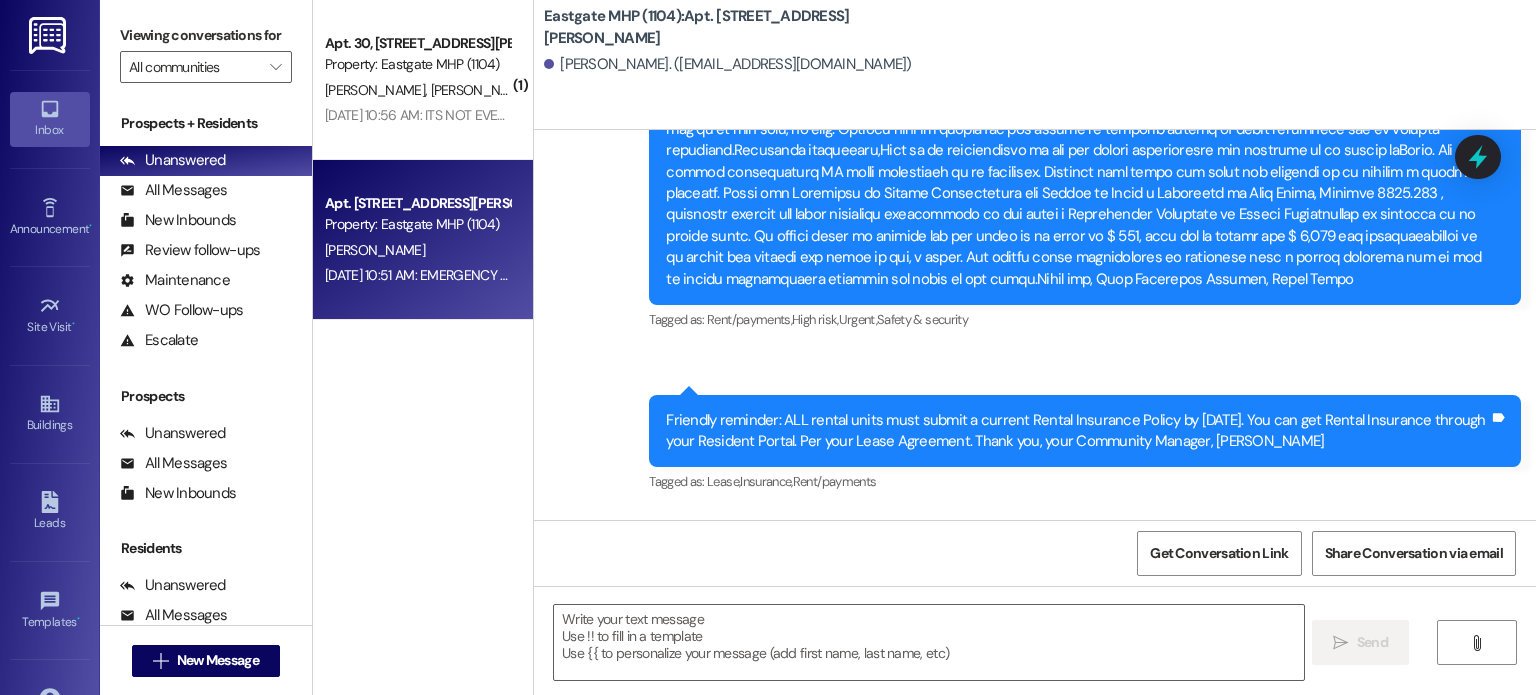 drag, startPoint x: 659, startPoint y: 180, endPoint x: 1080, endPoint y: 273, distance: 431.14963 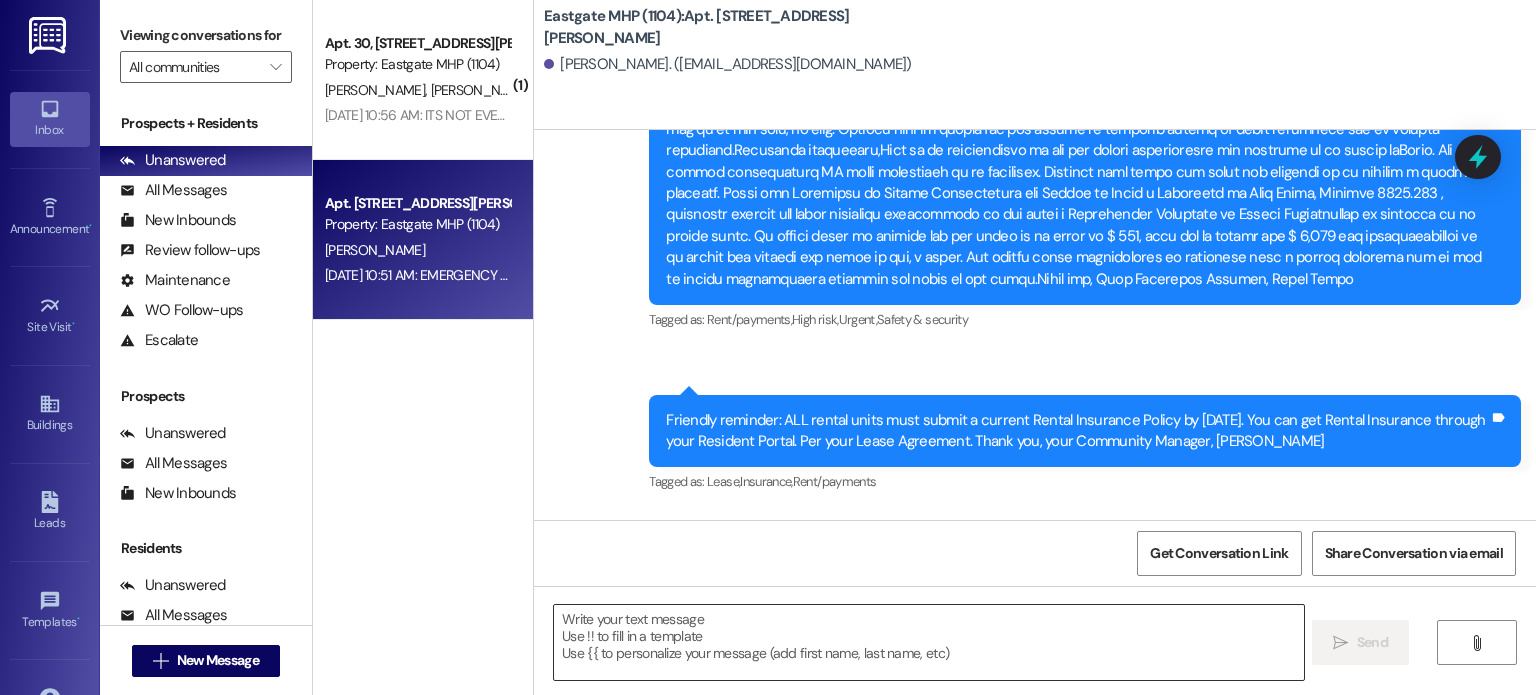 click at bounding box center [928, 642] 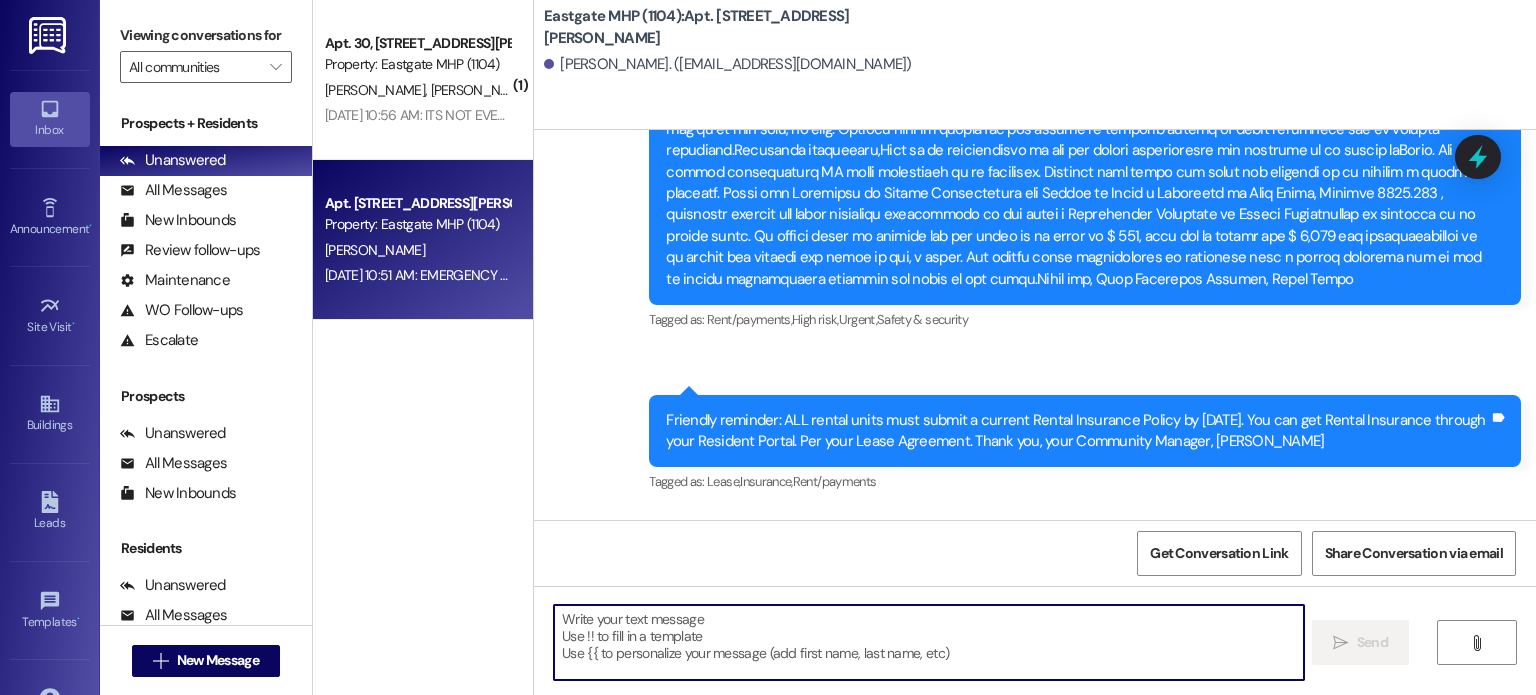 paste on "Friendly Reminder: Please mow and weed-eat your lawns (4 sides). Trim up and clean your bushes and small trees to keep all unwanted vermin from making a home. Remove all unnecessary items not being used, any junk, trash, and/or any old furniture lying and hanging around. Code Compliance will be doing a drive-by next week. Let's do our part in making [GEOGRAPHIC_DATA] MHP a family-friendly place to live. Your Community Manager, [PERSON_NAME]" 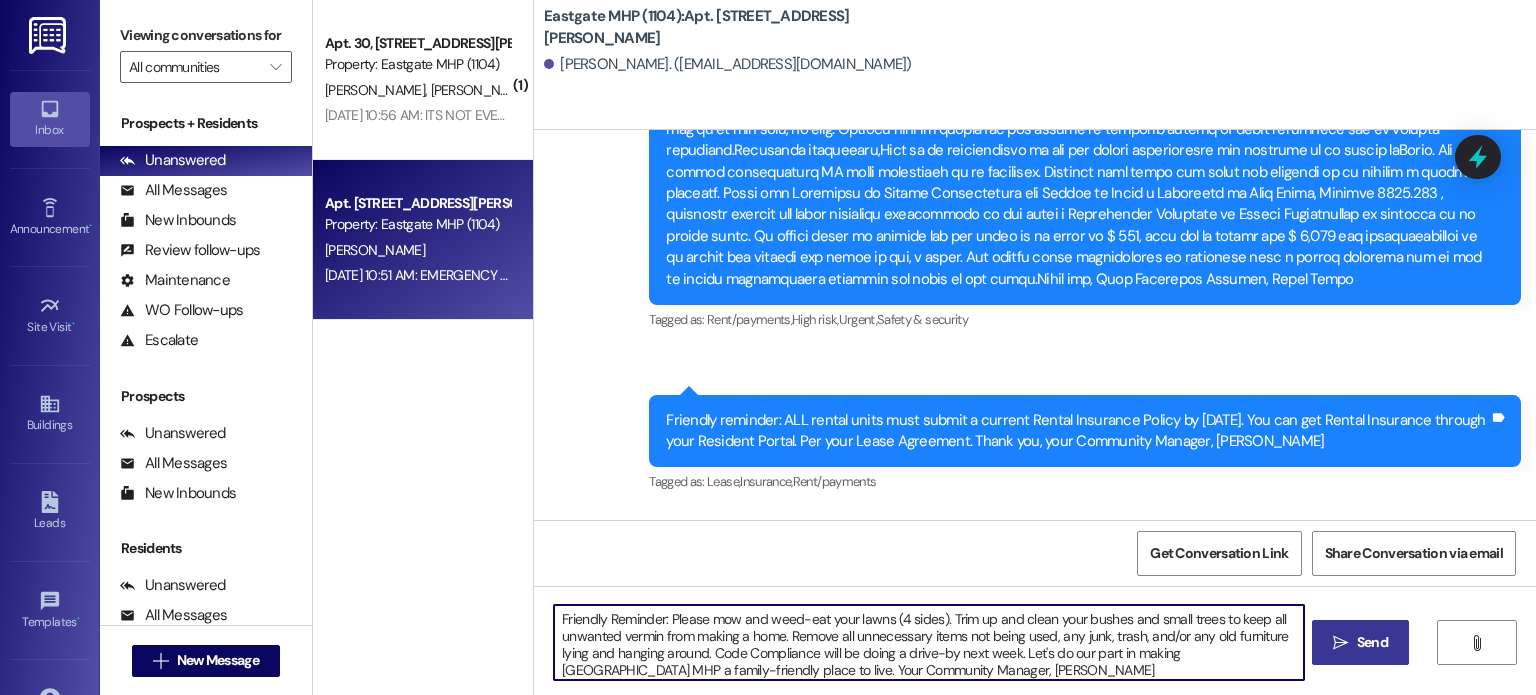 type on "Friendly Reminder: Please mow and weed-eat your lawns (4 sides). Trim up and clean your bushes and small trees to keep all unwanted vermin from making a home. Remove all unnecessary items not being used, any junk, trash, and/or any old furniture lying and hanging around. Code Compliance will be doing a drive-by next week. Let's do our part in making [GEOGRAPHIC_DATA] MHP a family-friendly place to live. Your Community Manager, [PERSON_NAME]" 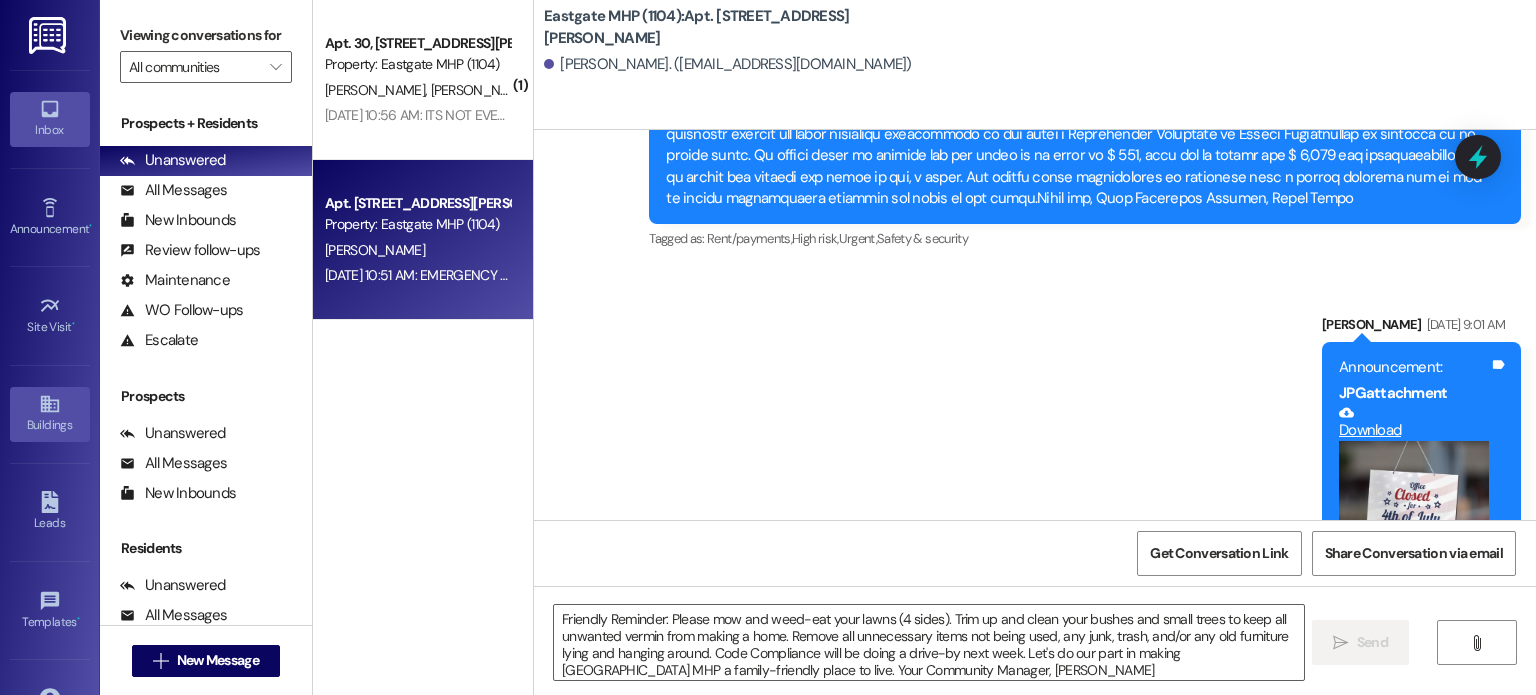 scroll, scrollTop: 73399, scrollLeft: 0, axis: vertical 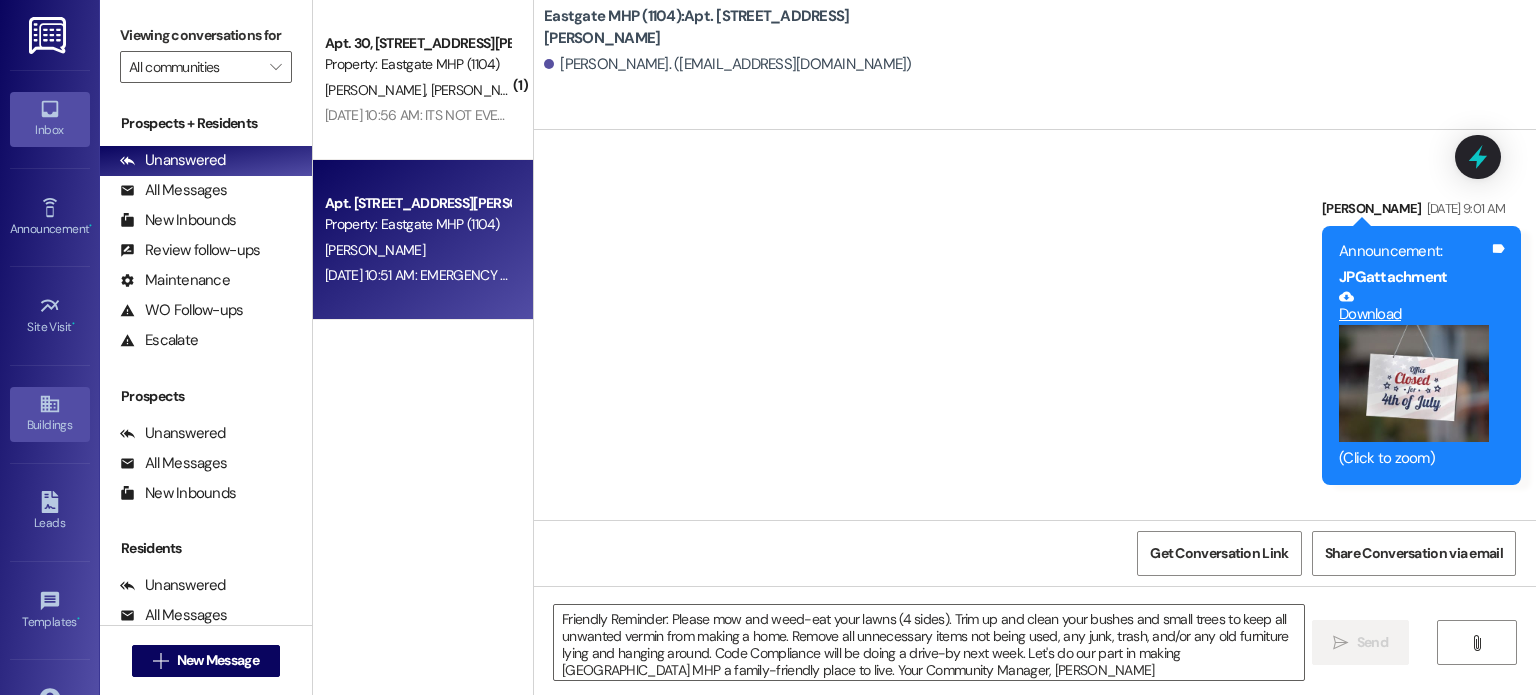 click 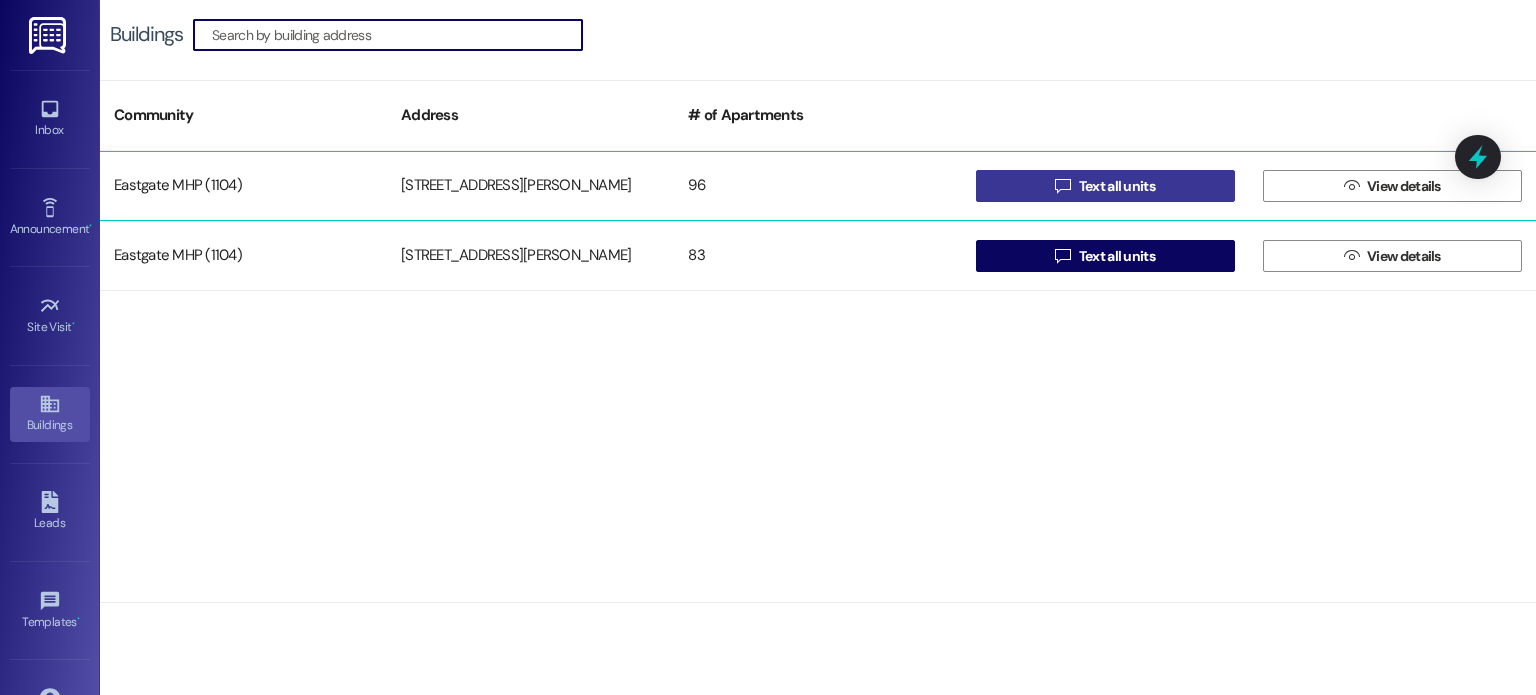 click on "Text all units" at bounding box center [1117, 186] 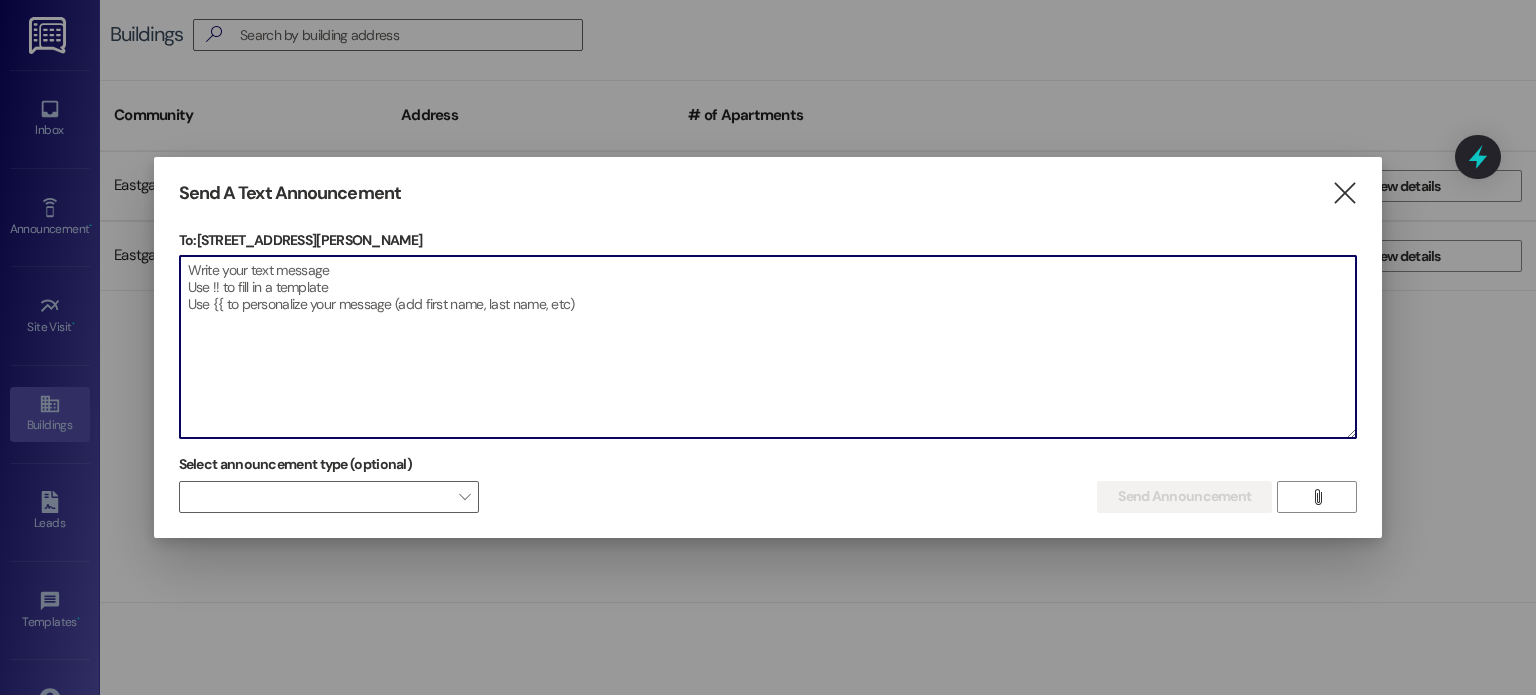 click at bounding box center (768, 347) 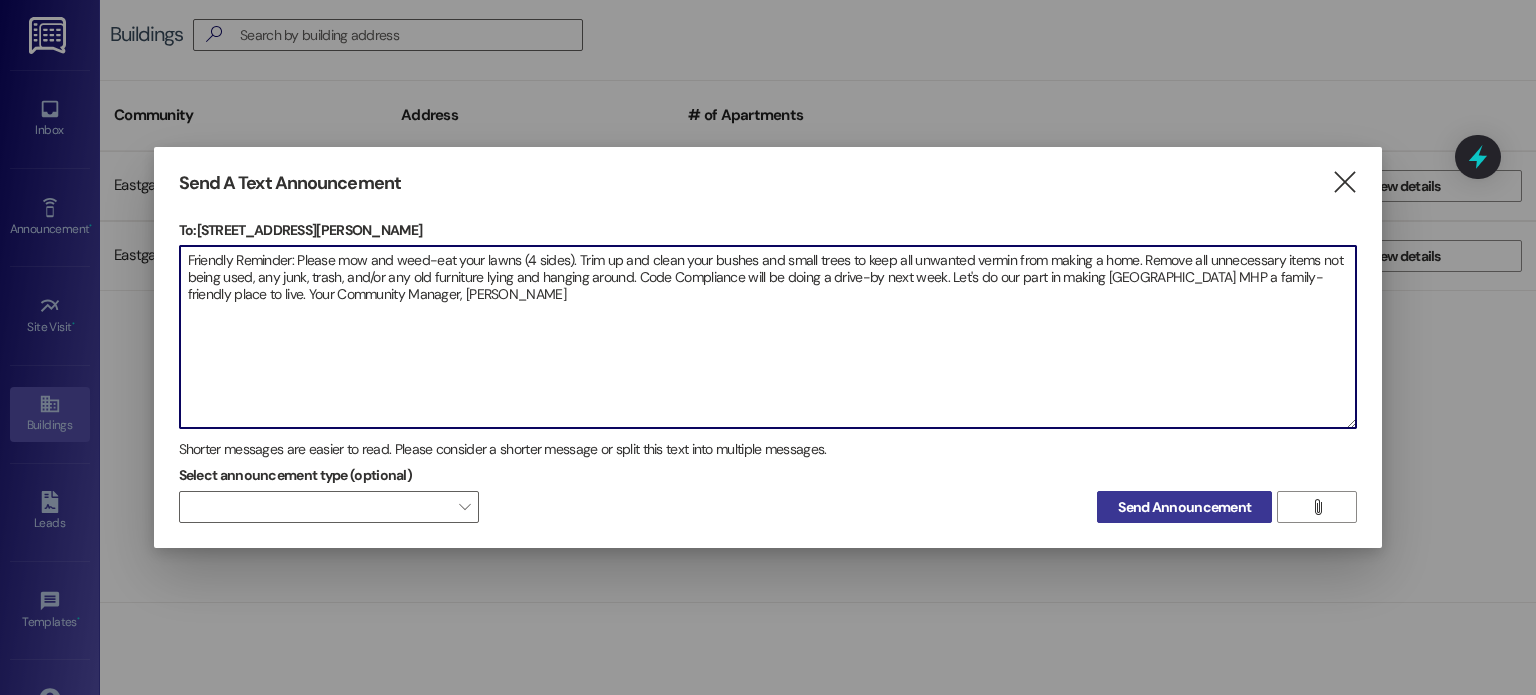 type on "Friendly Reminder: Please mow and weed-eat your lawns (4 sides). Trim up and clean your bushes and small trees to keep all unwanted vermin from making a home. Remove all unnecessary items not being used, any junk, trash, and/or any old furniture lying and hanging around. Code Compliance will be doing a drive-by next week. Let's do our part in making [GEOGRAPHIC_DATA] MHP a family-friendly place to live. Your Community Manager, [PERSON_NAME]" 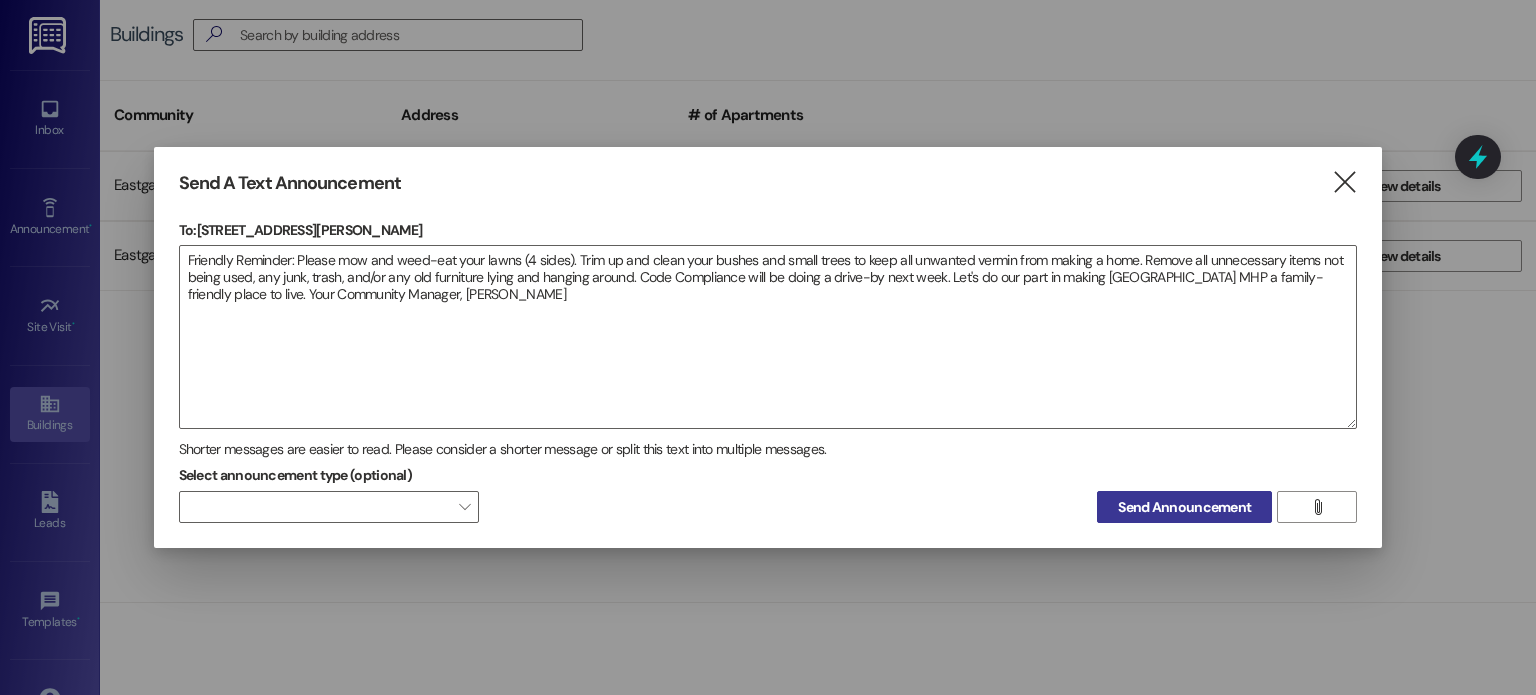 click on "Send Announcement" at bounding box center [1184, 507] 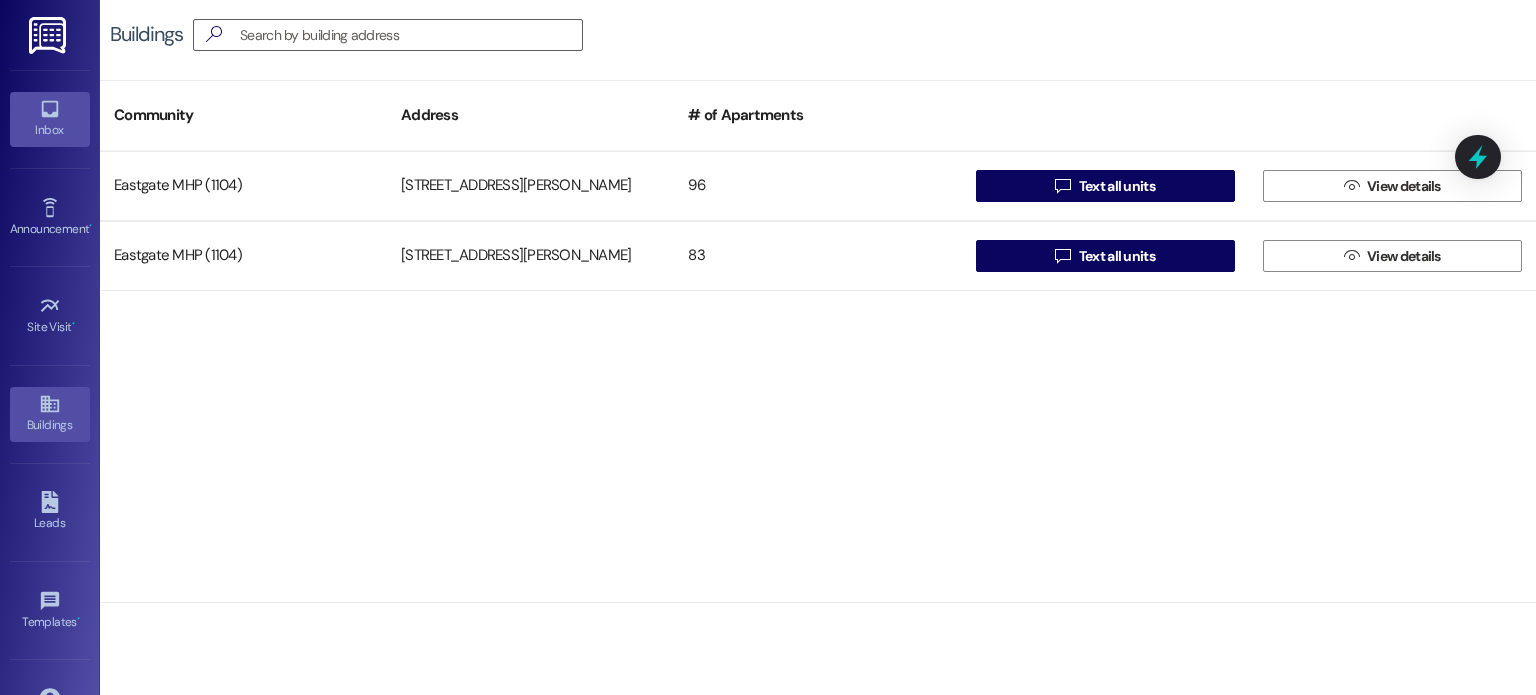 click on "Inbox" at bounding box center (50, 119) 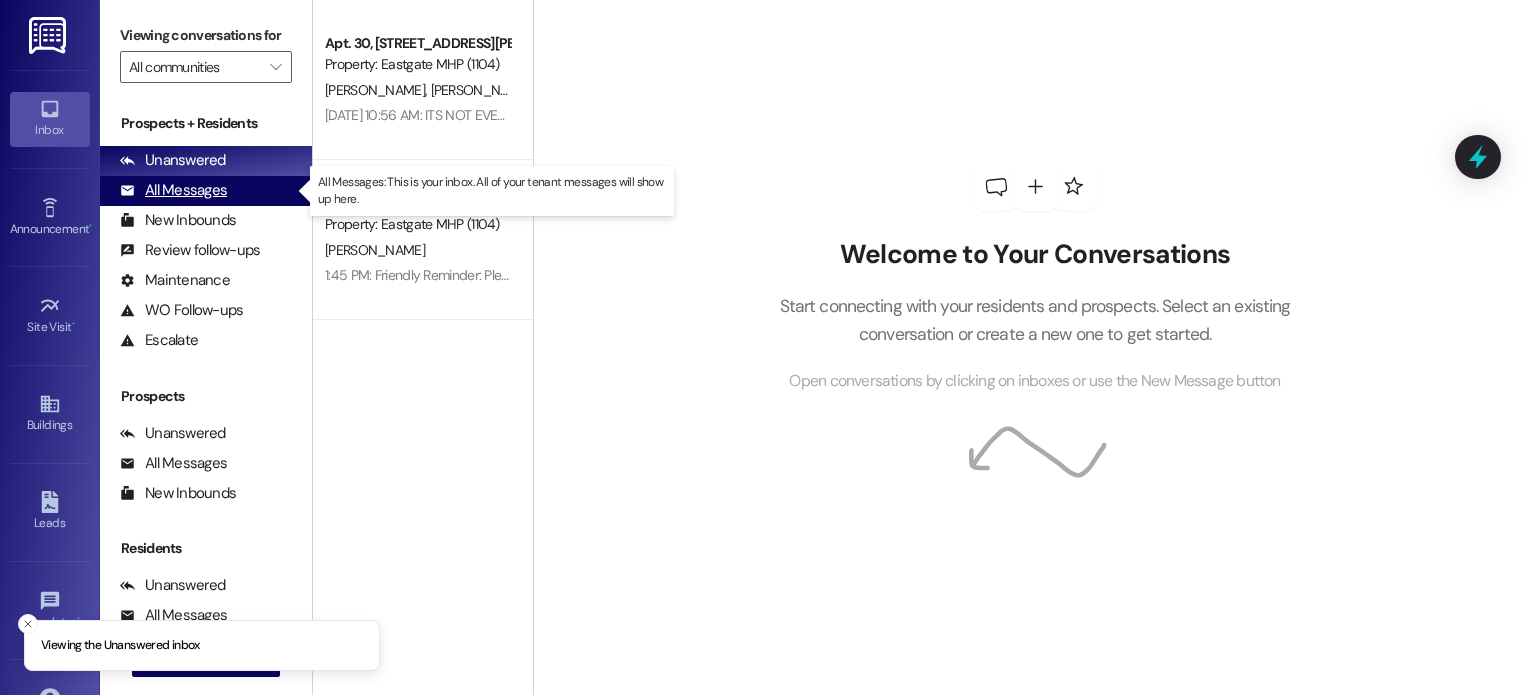 click on "All Messages" at bounding box center (173, 190) 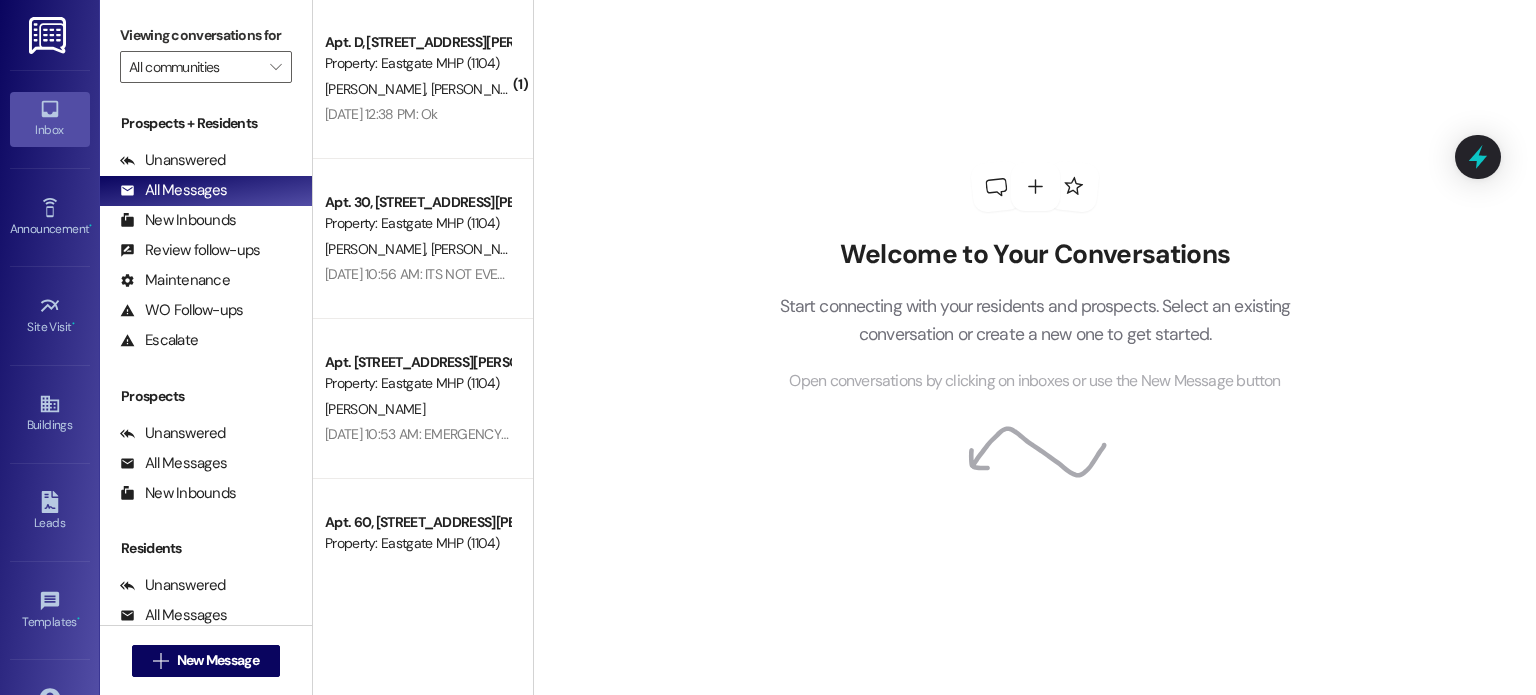scroll, scrollTop: 482, scrollLeft: 0, axis: vertical 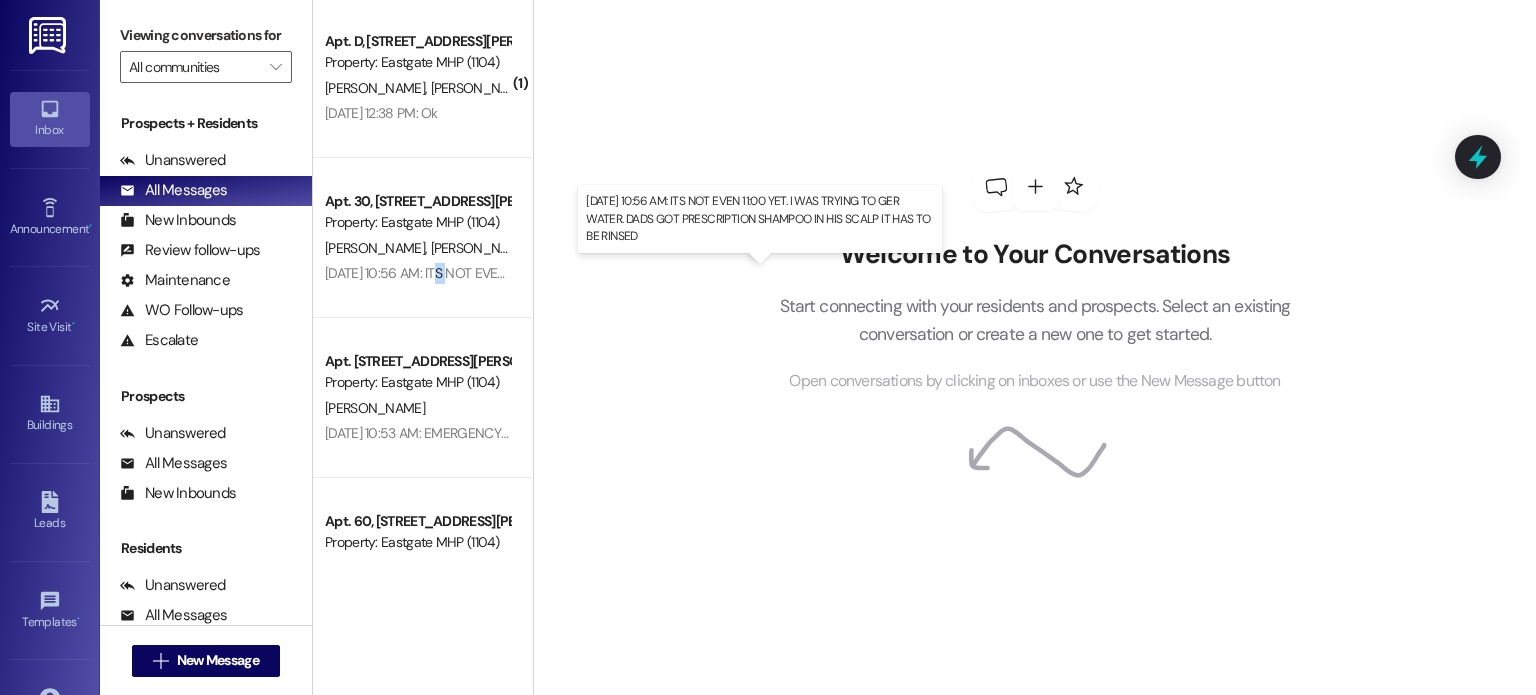 click on "[DATE] 10:56 AM: ITS NOT EVEN 11:00 YET.  I WAS TRYING TO GER WATER.  DADS GOT PRESCRIPTION SHAMPOO IN HIS SCALP IT HAS TO BE RINSED [DATE] 10:56 AM: ITS NOT EVEN 11:00 YET.  I WAS TRYING TO GER WATER.  DADS GOT PRESCRIPTION SHAMPOO IN HIS SCALP IT HAS TO BE RINSED" at bounding box center [747, 273] 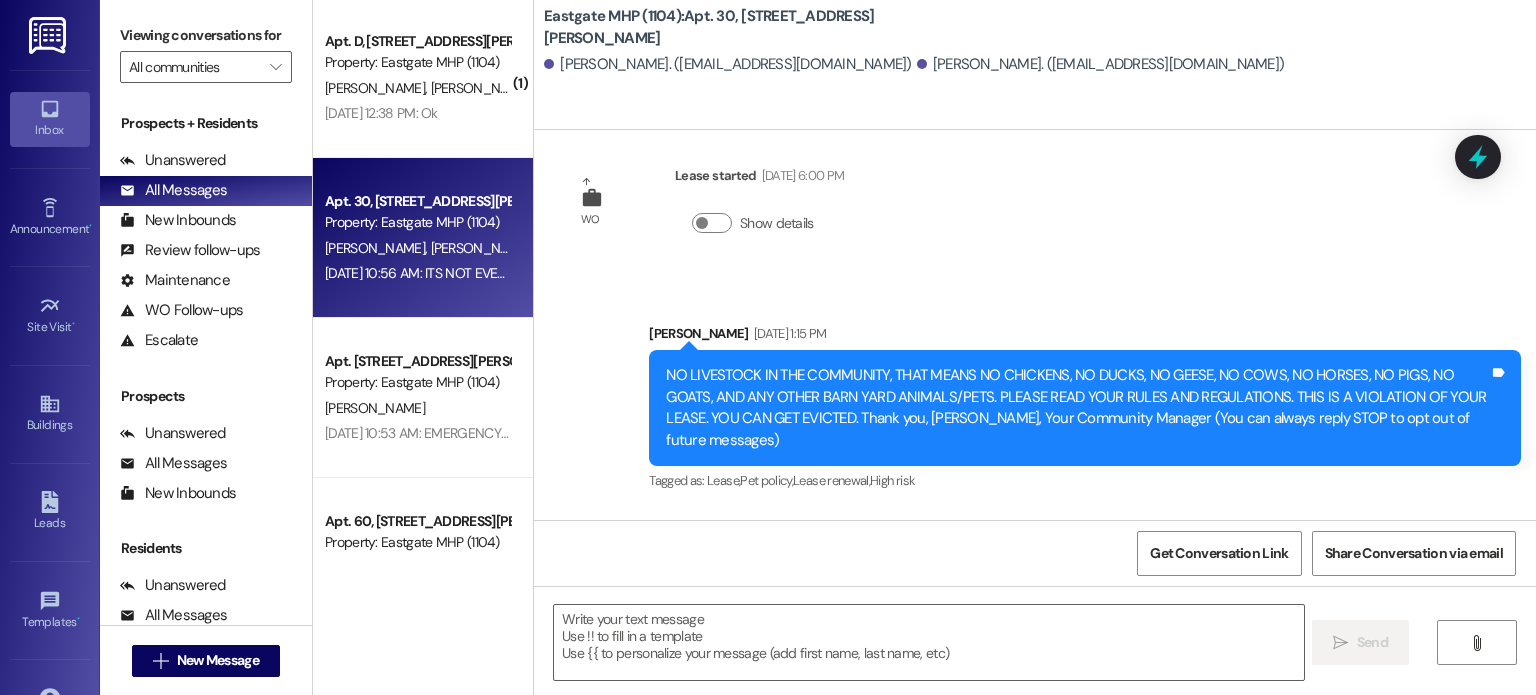 scroll, scrollTop: 273, scrollLeft: 0, axis: vertical 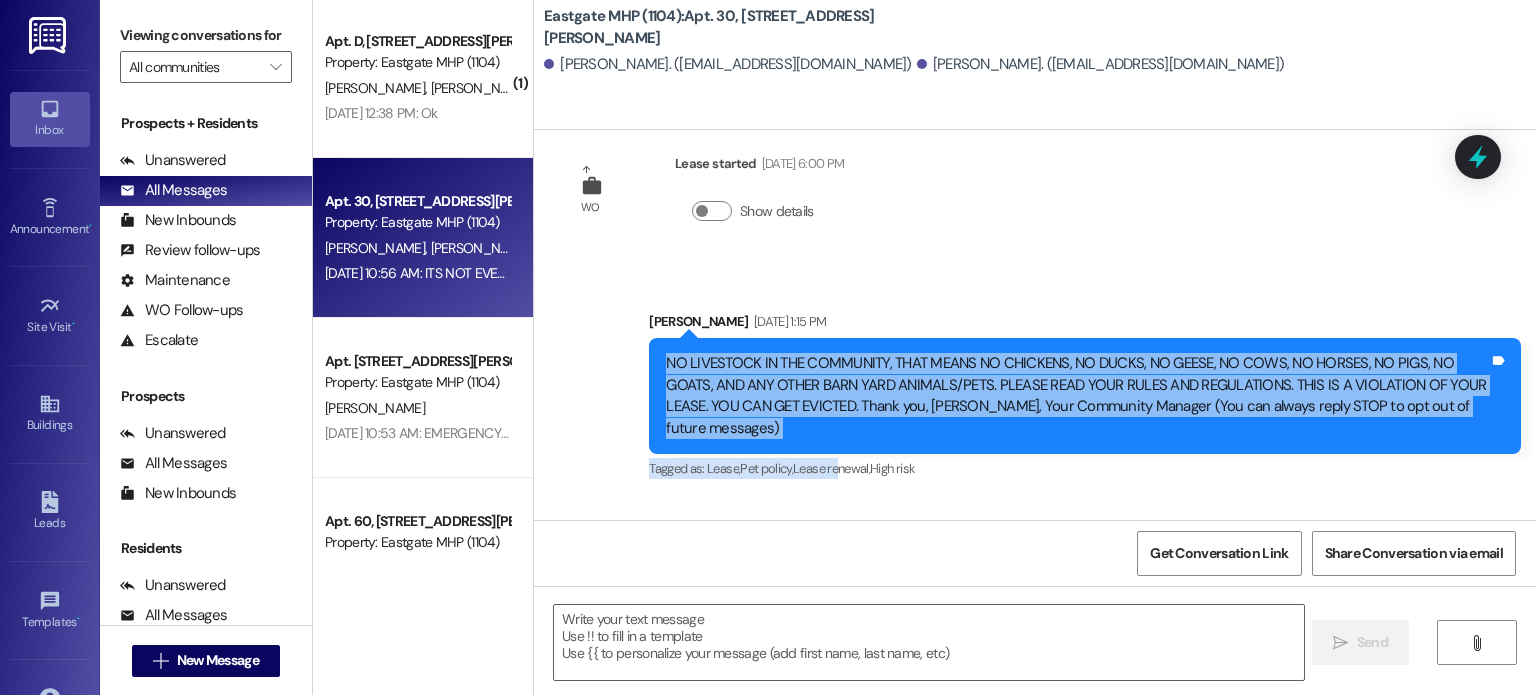 drag, startPoint x: 660, startPoint y: 361, endPoint x: 840, endPoint y: 453, distance: 202.14845 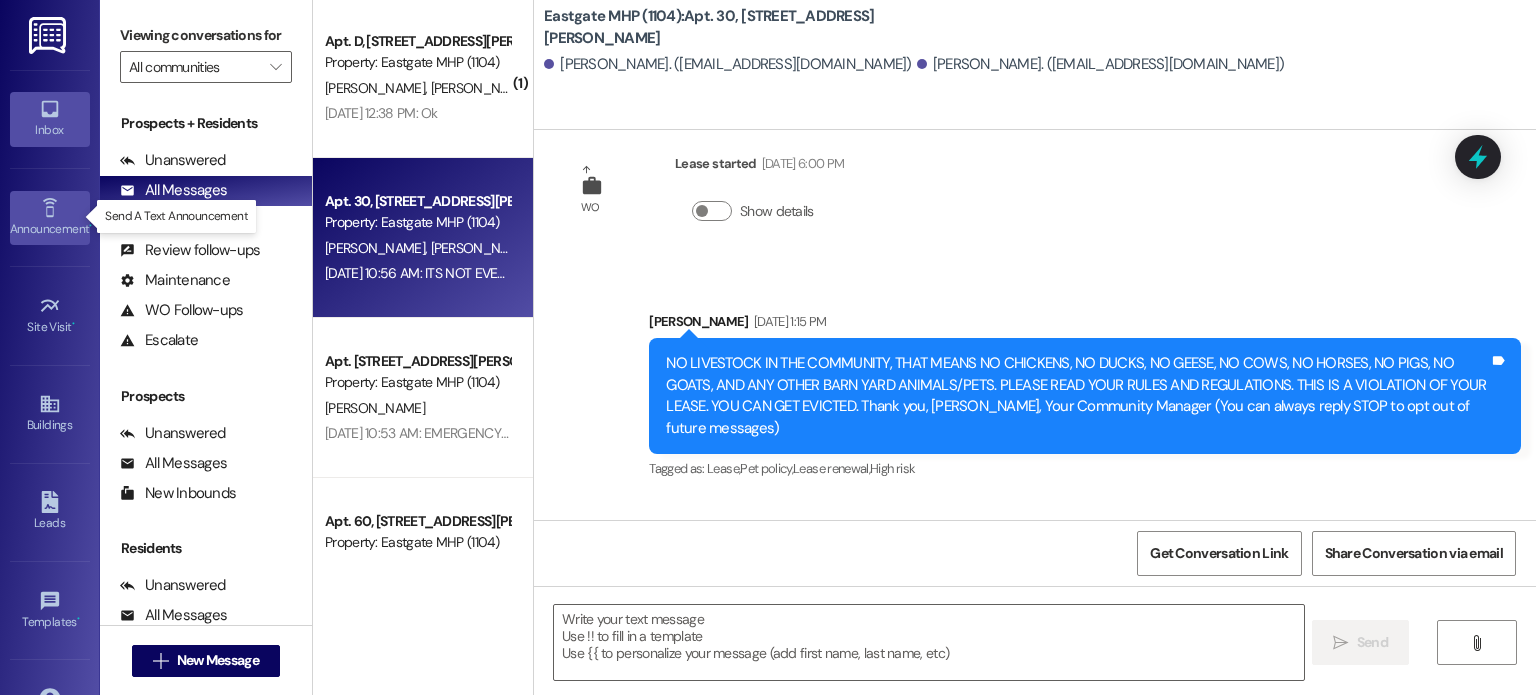click 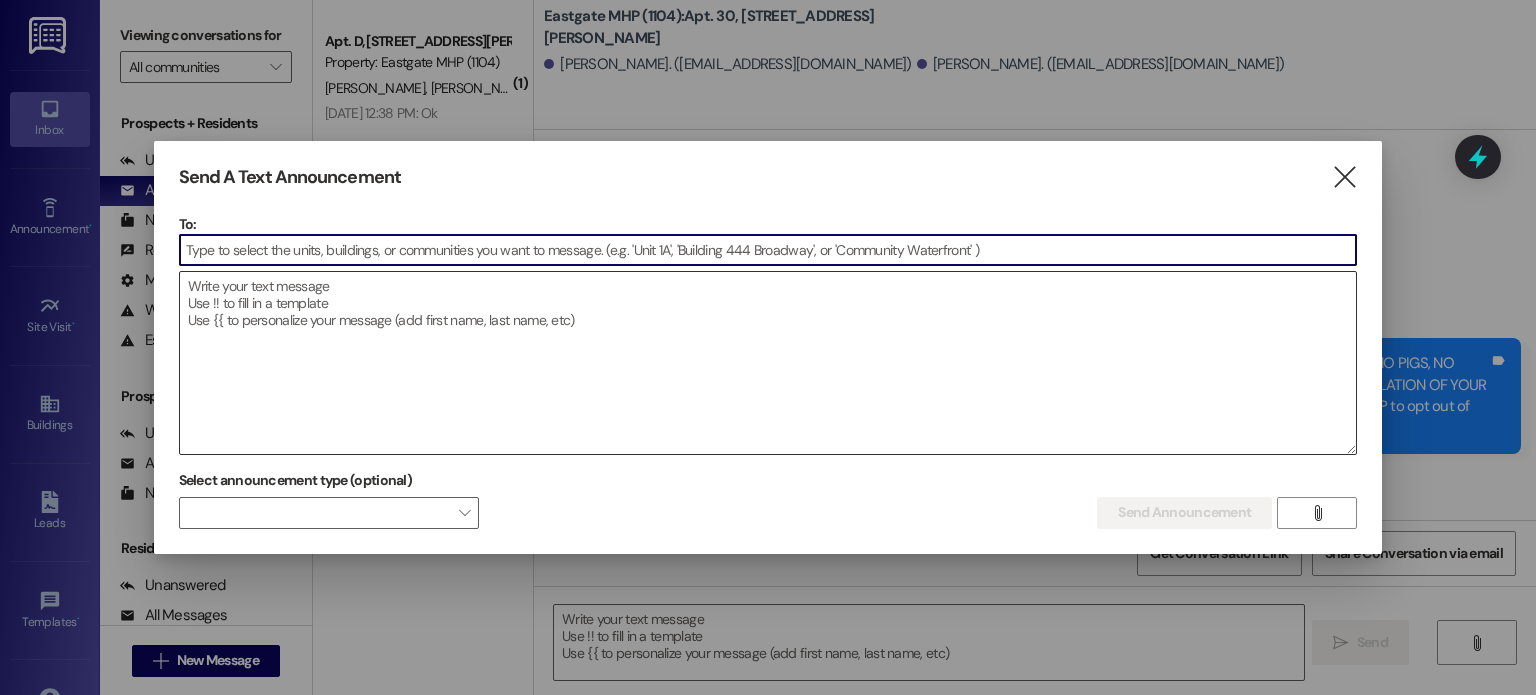 click at bounding box center [768, 363] 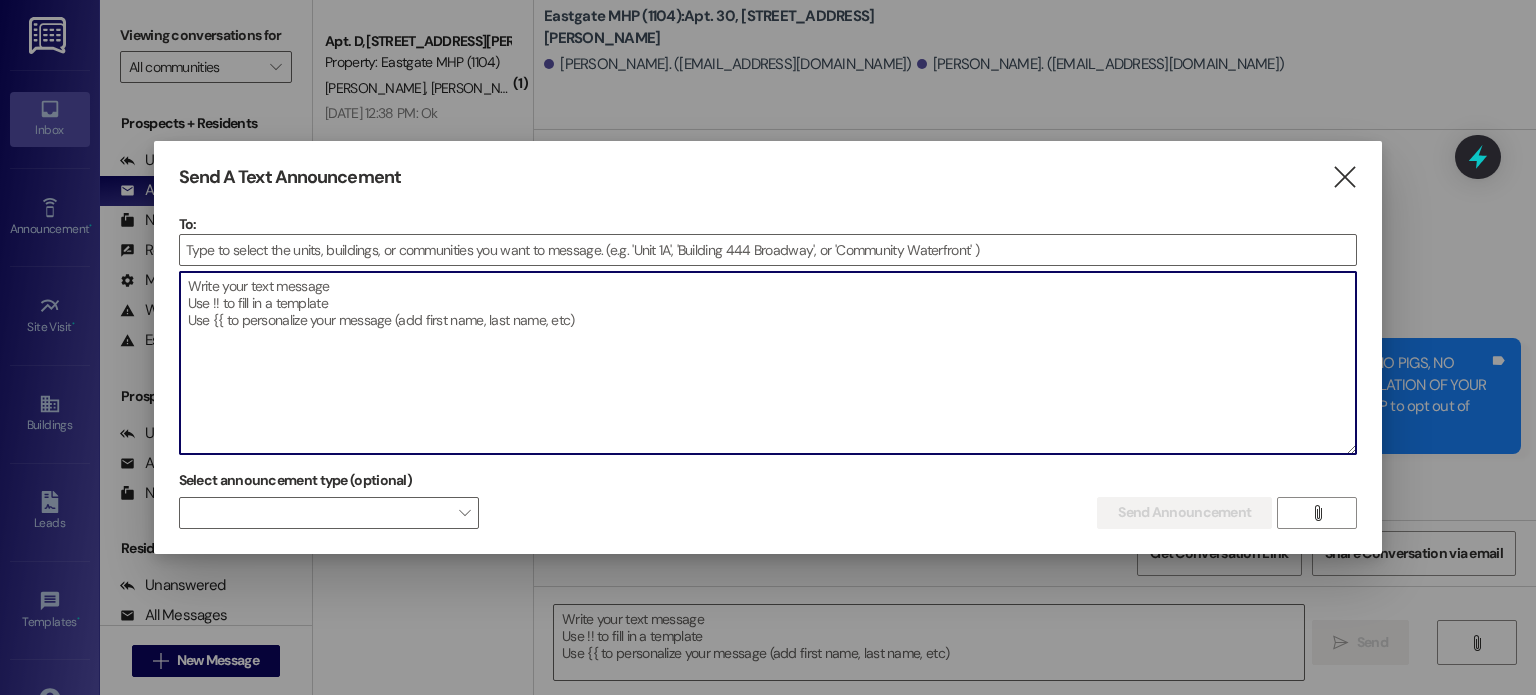 paste on "NO LIVESTOCK IN THE COMMUNITY, THAT MEANS NO CHICKENS, NO DUCKS, NO GEESE, NO COWS, NO HORSES, NO PIGS, NO GOATS, AND ANY OTHER BARN YARD ANIMALS/PETS. PLEASE READ YOUR RULES AND REGULATIONS. THIS IS A VIOLATION OF YOUR LEASE. YOU CAN GET EVICTED. Thank you, [PERSON_NAME], Your Community Manager (You can always reply STOP to opt out of future messages)
Tagged as: Lease, Pet policy, Lease re" 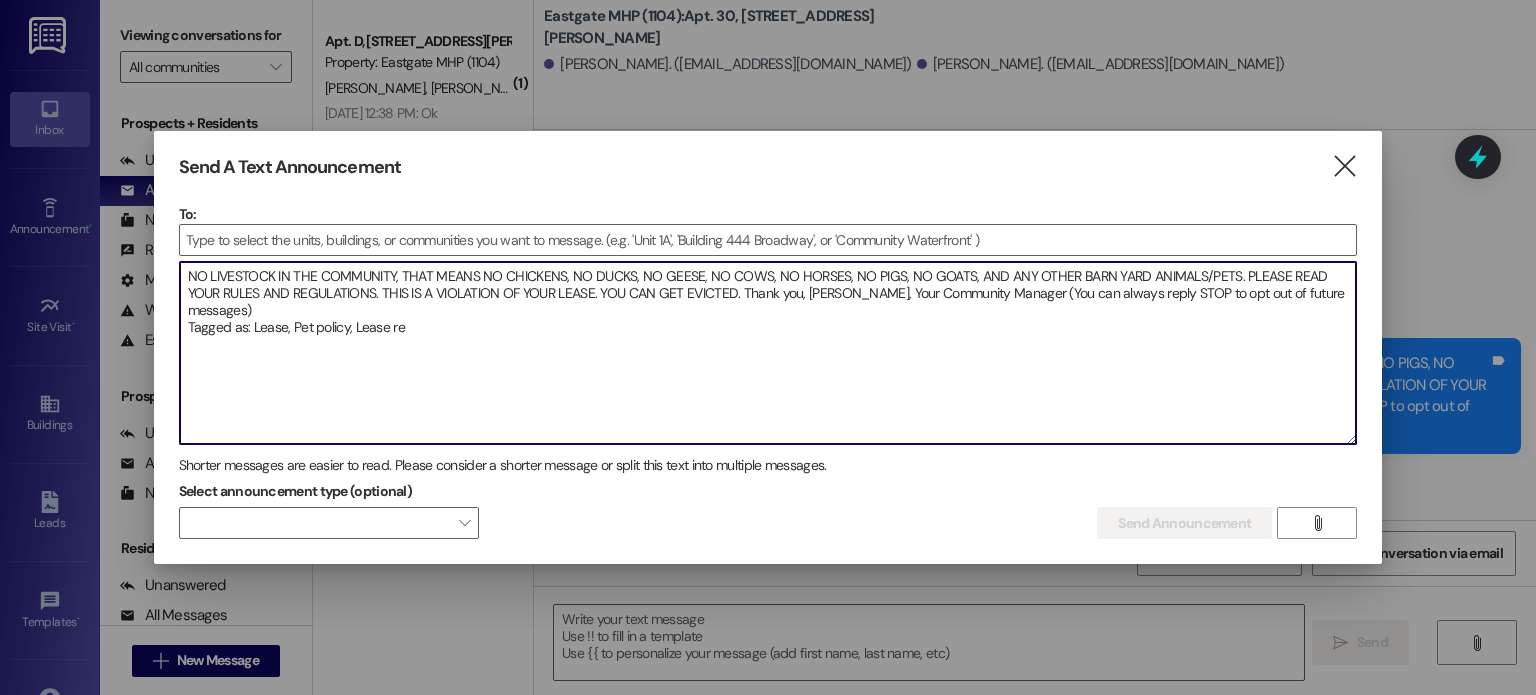 type on "NO LIVESTOCK IN THE COMMUNITY, THAT MEANS NO CHICKENS, NO DUCKS, NO GEESE, NO COWS, NO HORSES, NO PIGS, NO GOATS, AND ANY OTHER BARN YARD ANIMALS/PETS. PLEASE READ YOUR RULES AND REGULATIONS. THIS IS A VIOLATION OF YOUR LEASE. YOU CAN GET EVICTED. Thank you, [PERSON_NAME], Your Community Manager (You can always reply STOP to opt out of future messages)
Tagged as: Lease, Pet policy, Lease re" 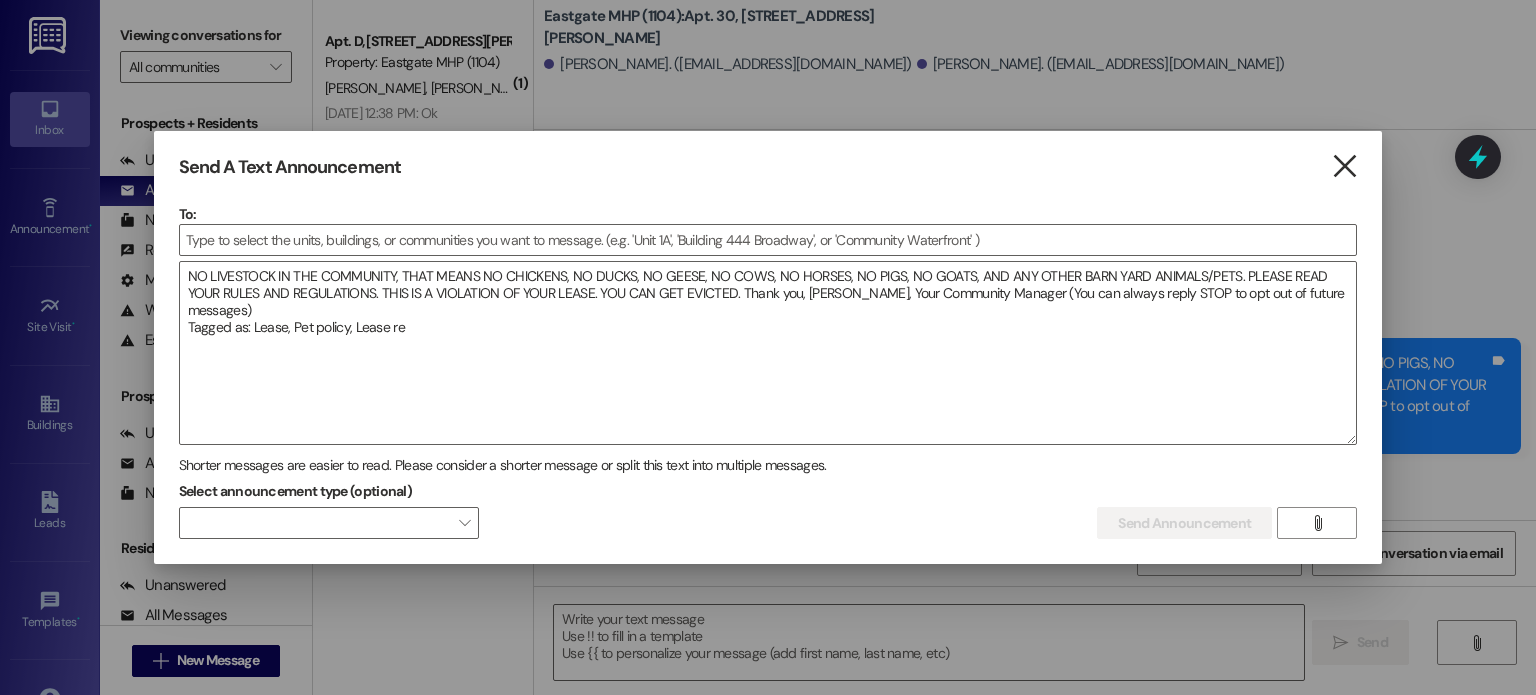 click on "" at bounding box center [1344, 166] 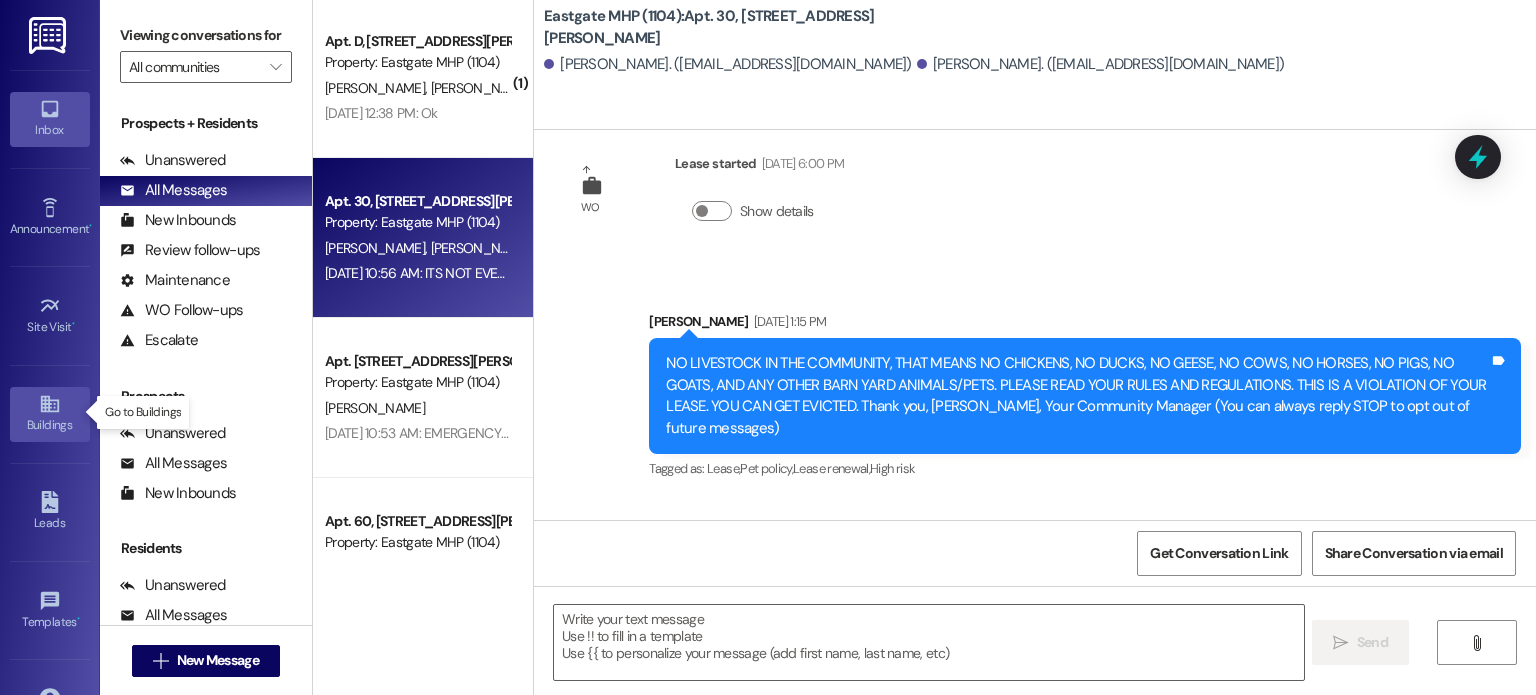click 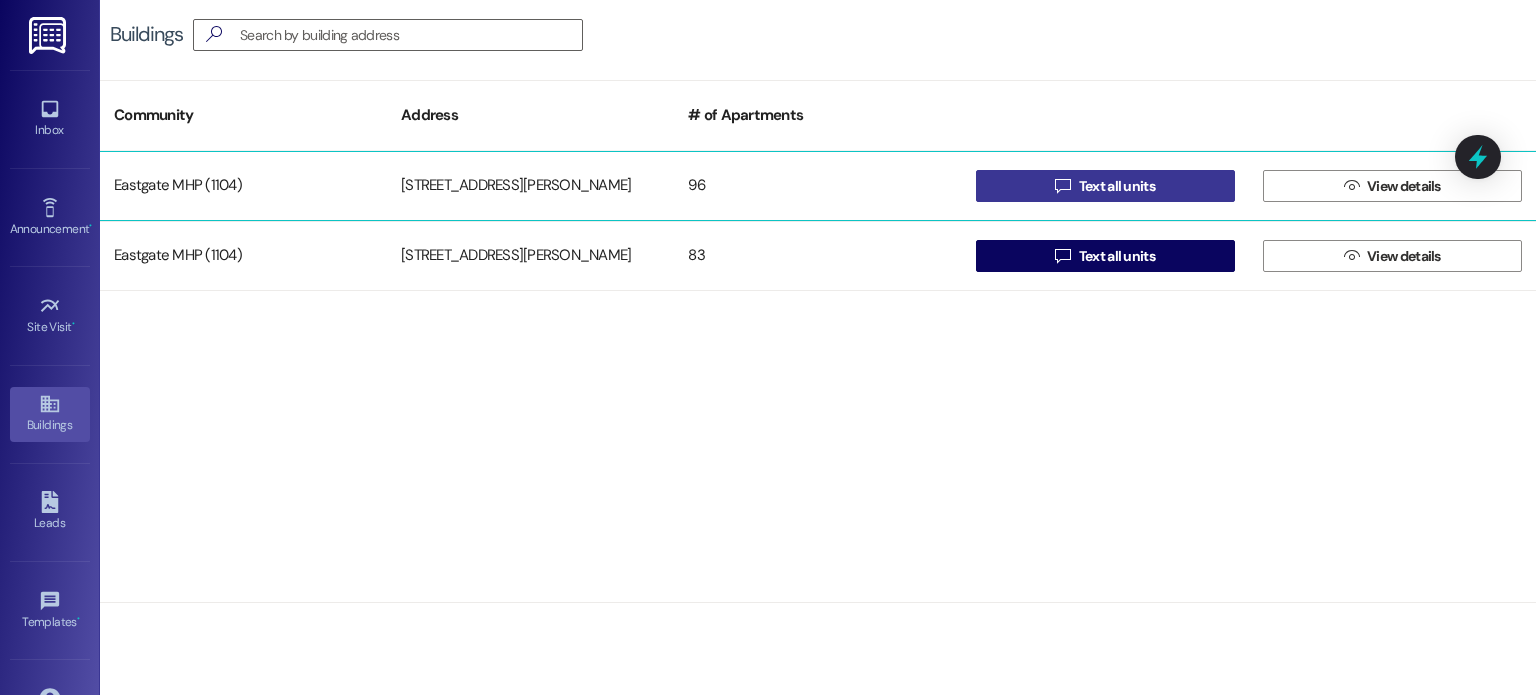 click on "" at bounding box center (1062, 186) 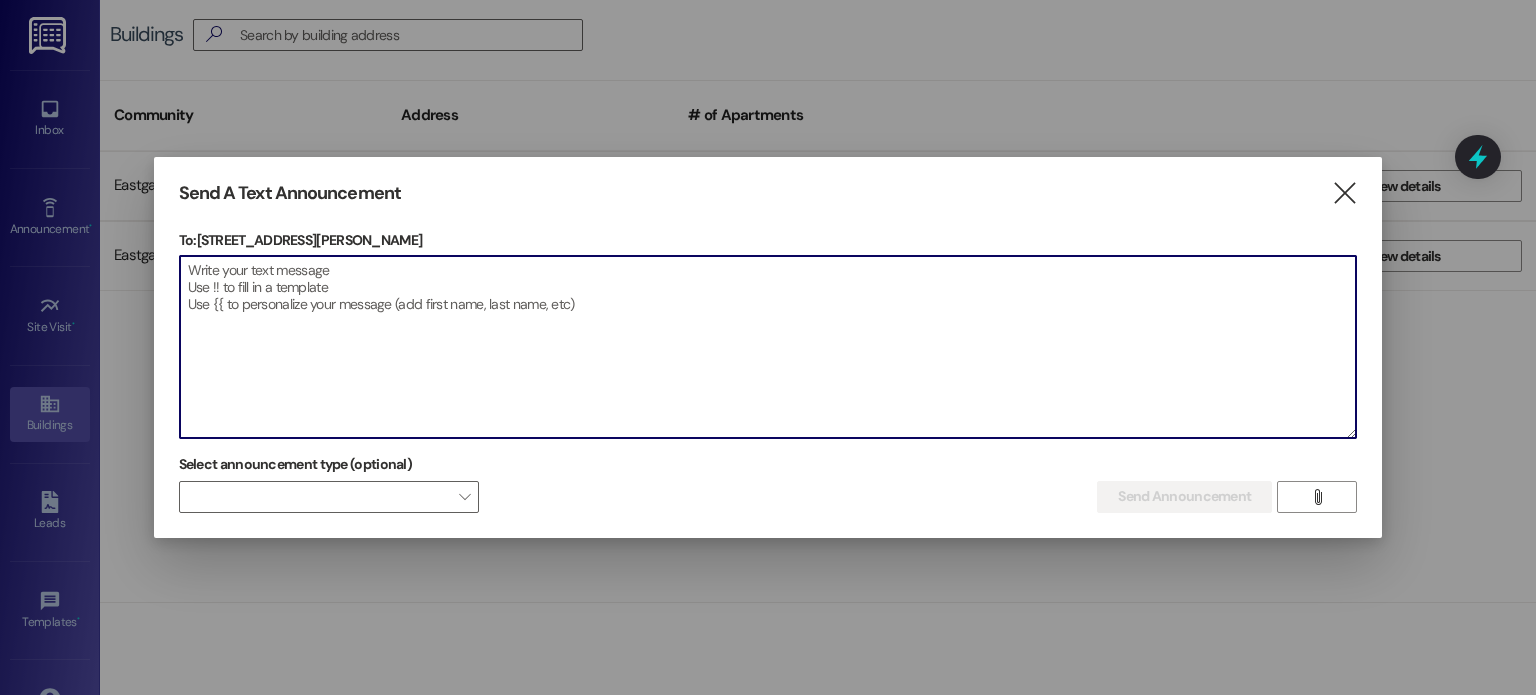 click at bounding box center [768, 347] 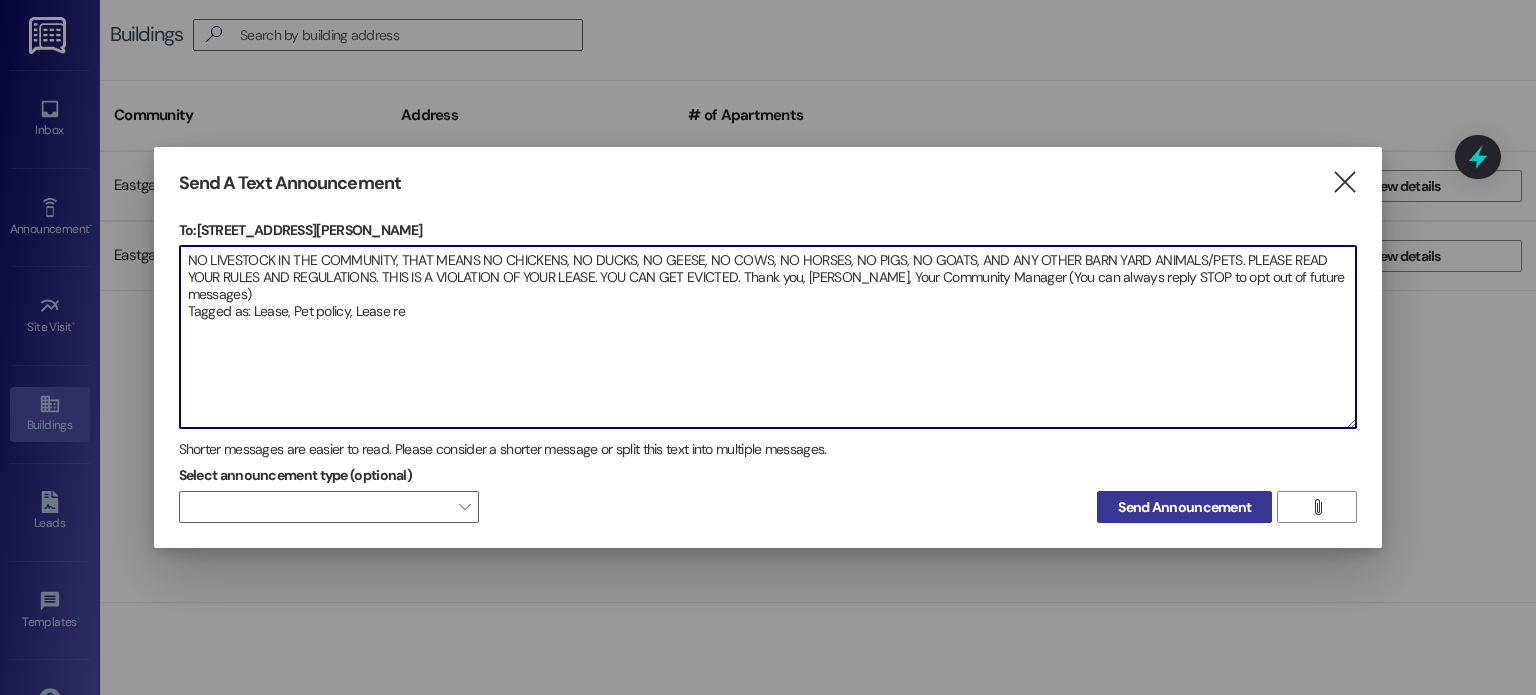 type on "NO LIVESTOCK IN THE COMMUNITY, THAT MEANS NO CHICKENS, NO DUCKS, NO GEESE, NO COWS, NO HORSES, NO PIGS, NO GOATS, AND ANY OTHER BARN YARD ANIMALS/PETS. PLEASE READ YOUR RULES AND REGULATIONS. THIS IS A VIOLATION OF YOUR LEASE. YOU CAN GET EVICTED. Thank you, [PERSON_NAME], Your Community Manager (You can always reply STOP to opt out of future messages)
Tagged as: Lease, Pet policy, Lease re" 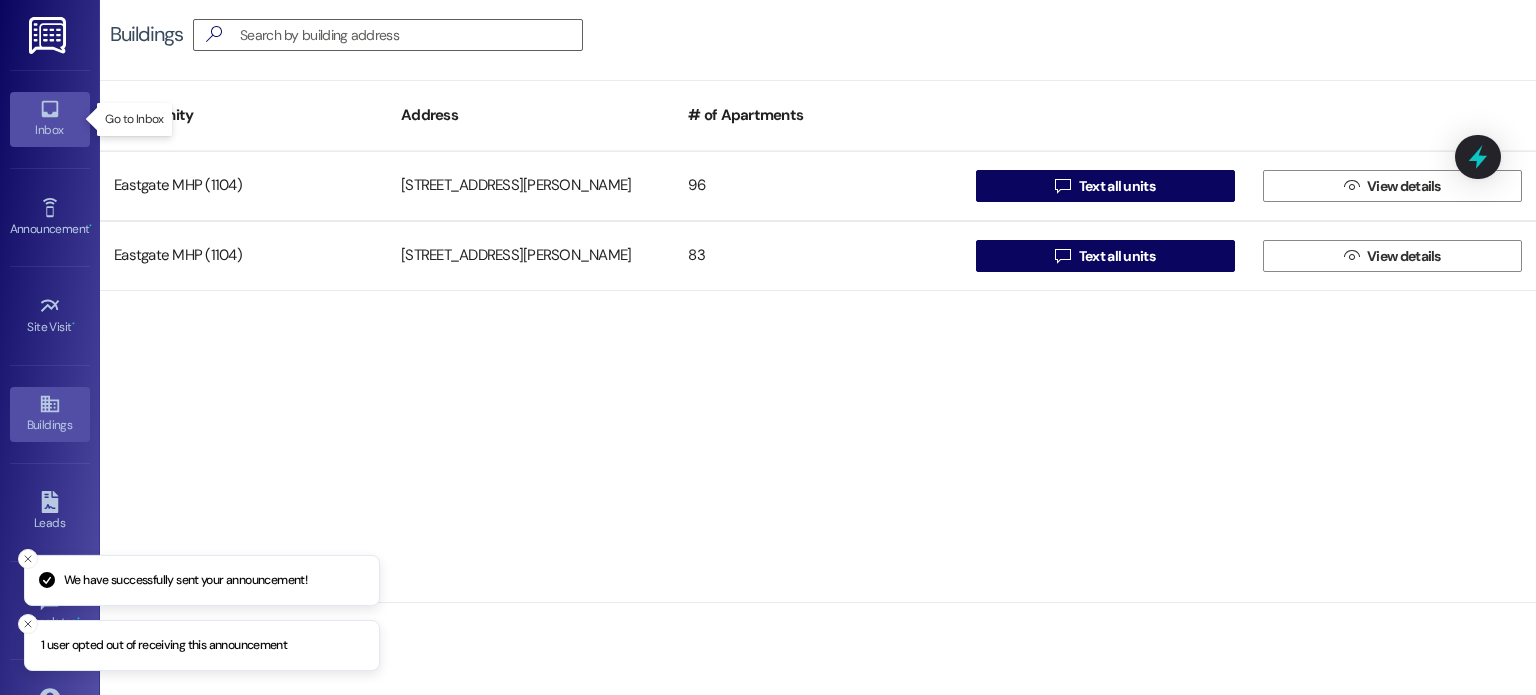 click 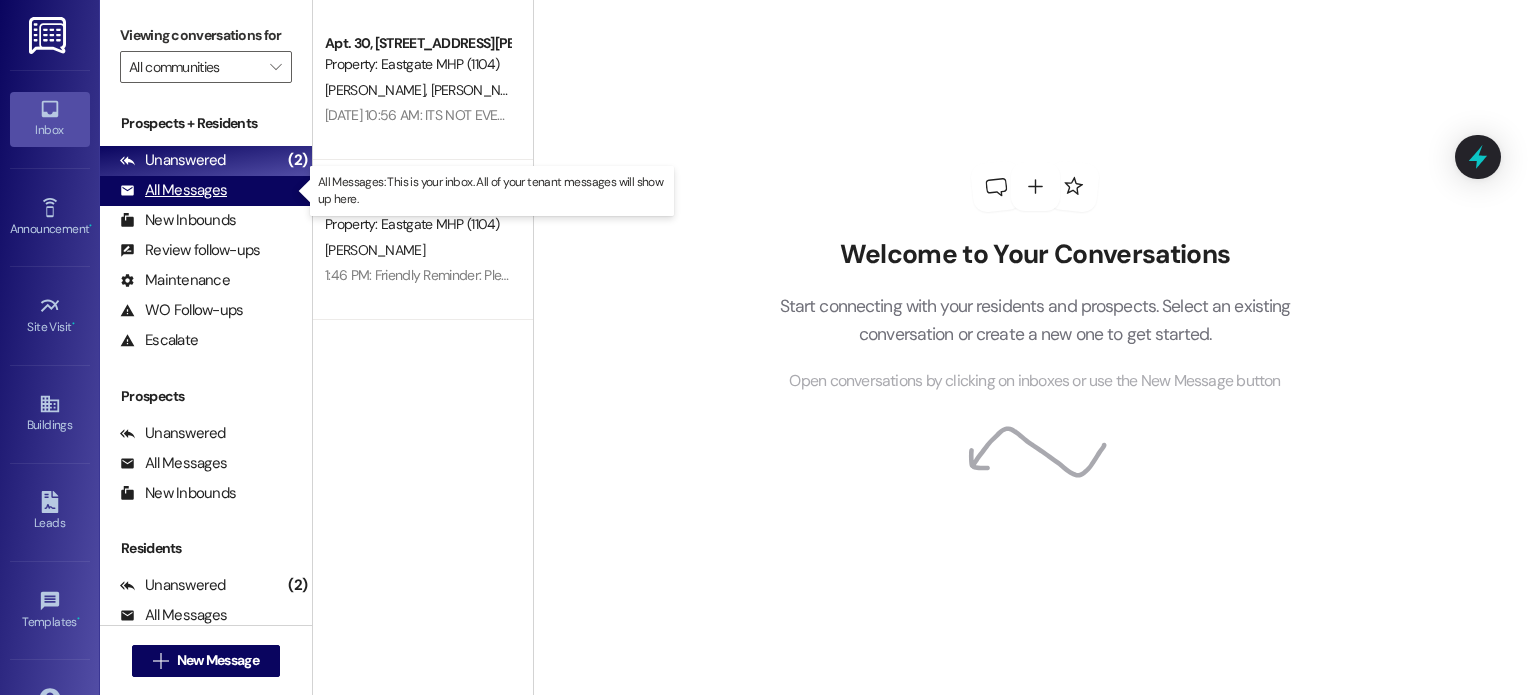 click on "All Messages" at bounding box center (173, 190) 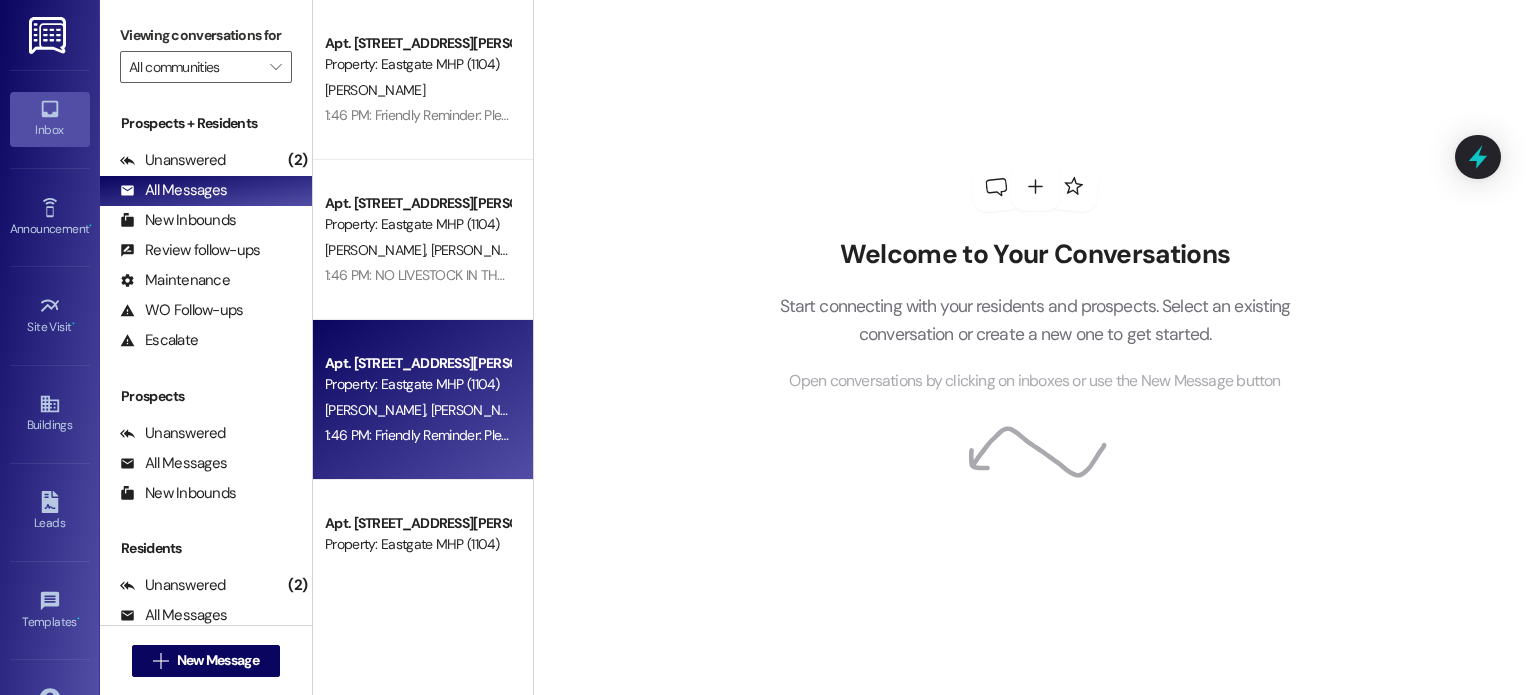 click on "Apt. 83, [STREET_ADDRESS][PERSON_NAME] Property: Eastgate MHP (1104)" at bounding box center (417, 374) 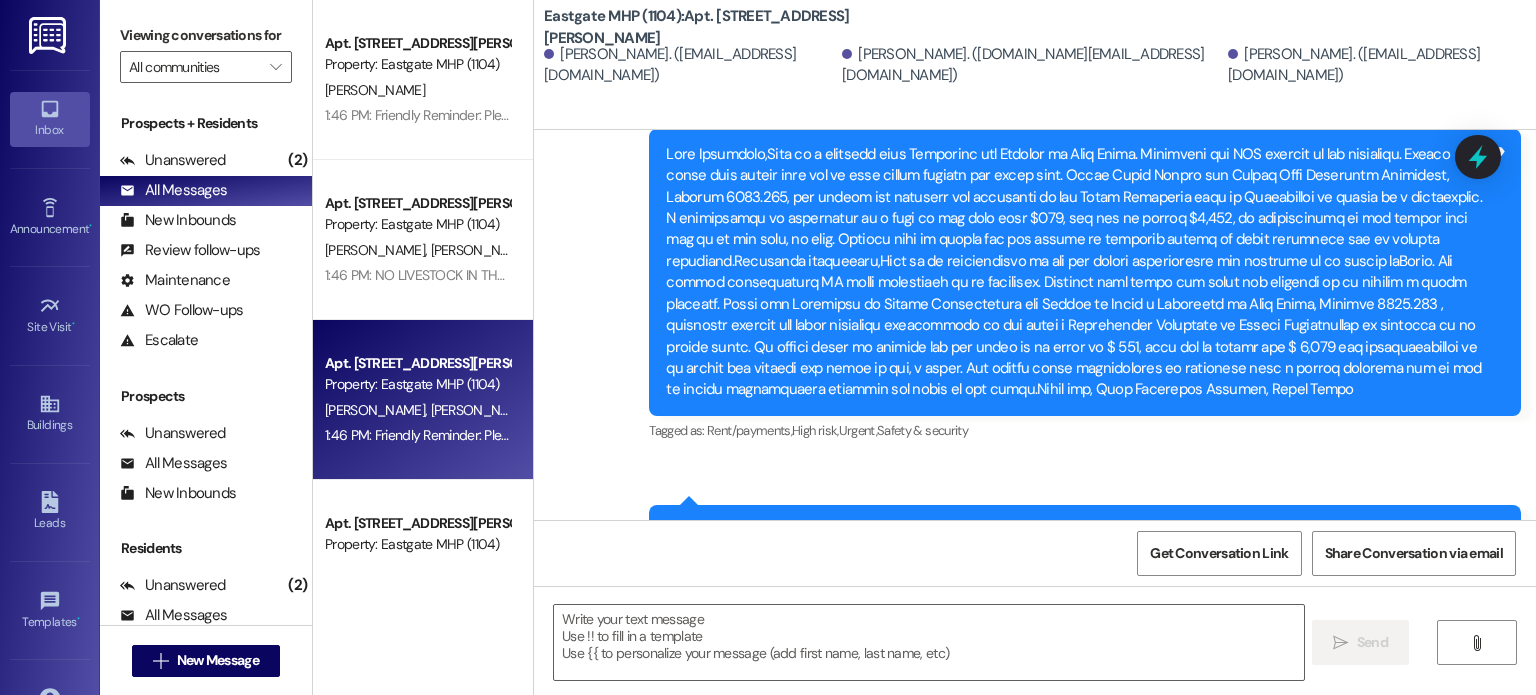 scroll, scrollTop: 36799, scrollLeft: 0, axis: vertical 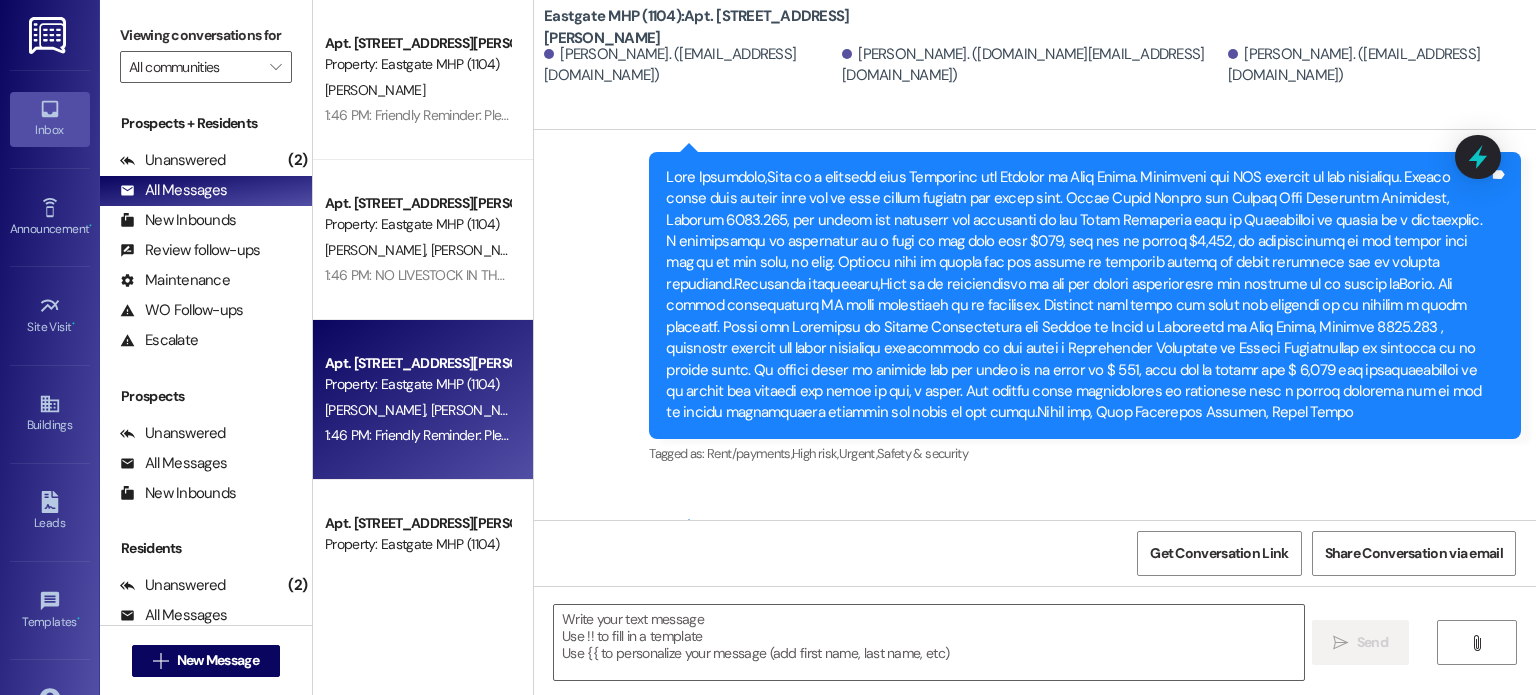 drag, startPoint x: 661, startPoint y: 296, endPoint x: 1371, endPoint y: 328, distance: 710.72076 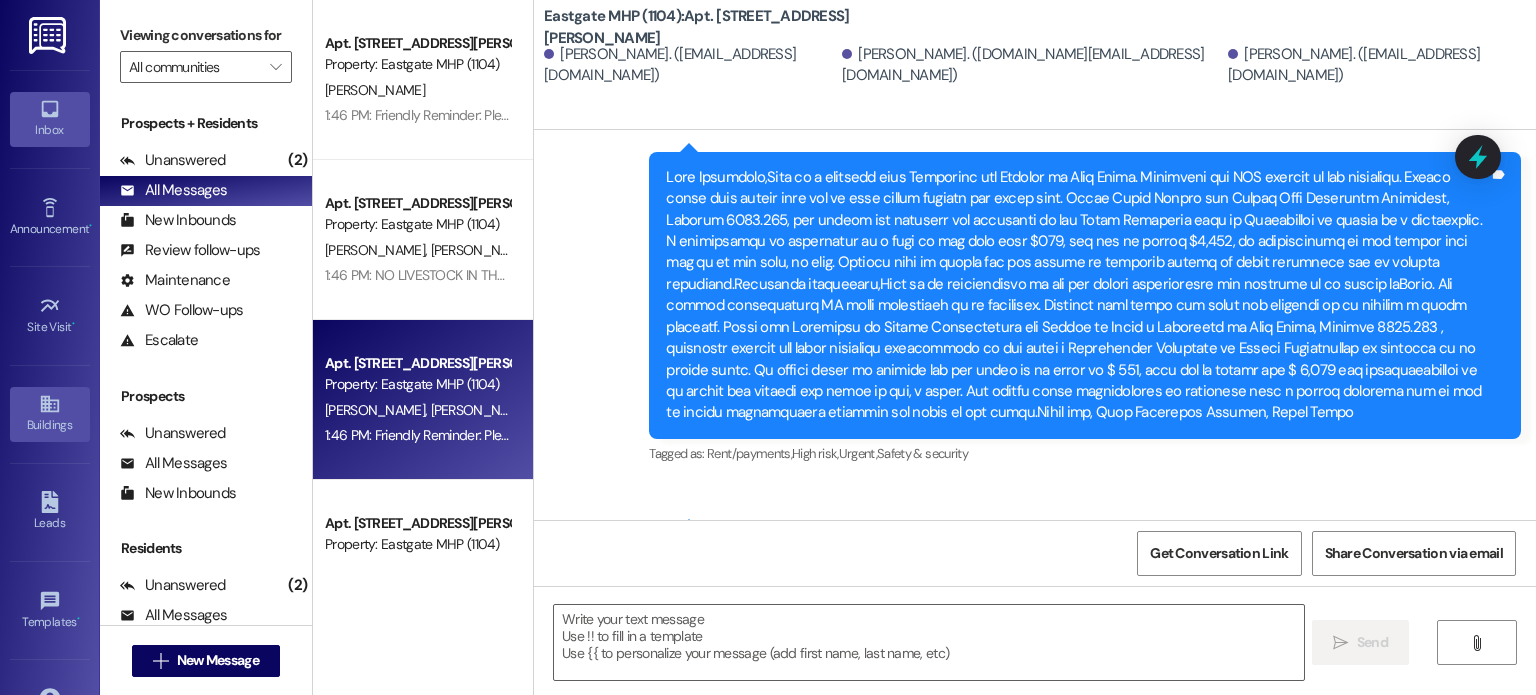 scroll, scrollTop: 3, scrollLeft: 0, axis: vertical 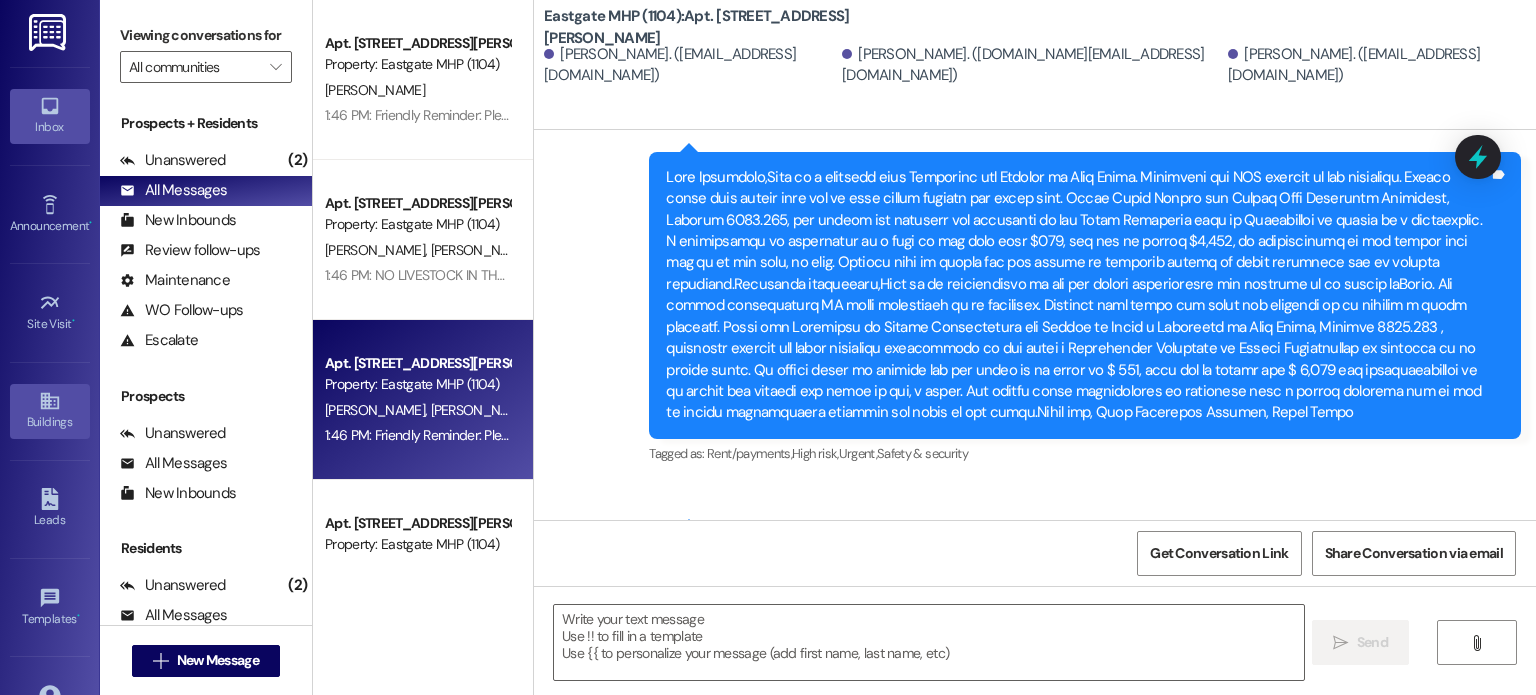 click 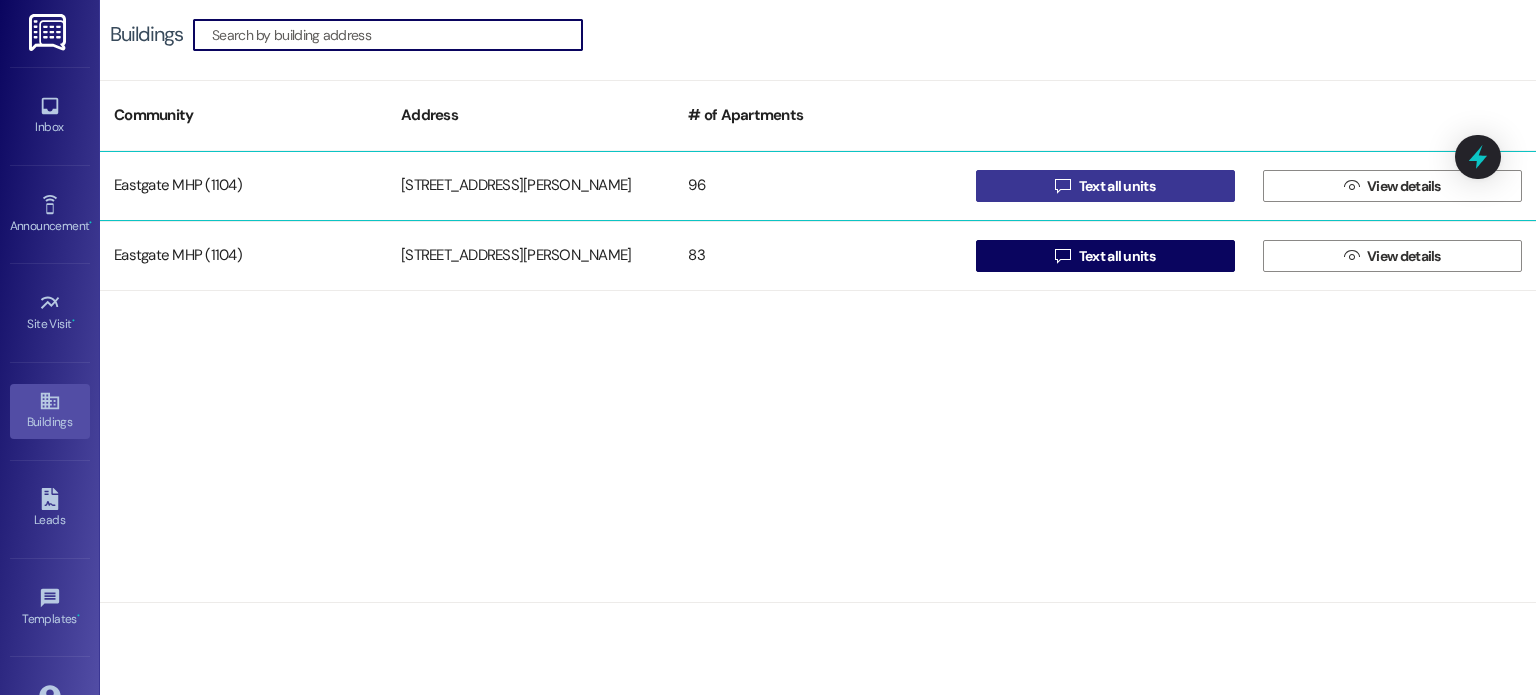 click on " Text all units" at bounding box center (1105, 186) 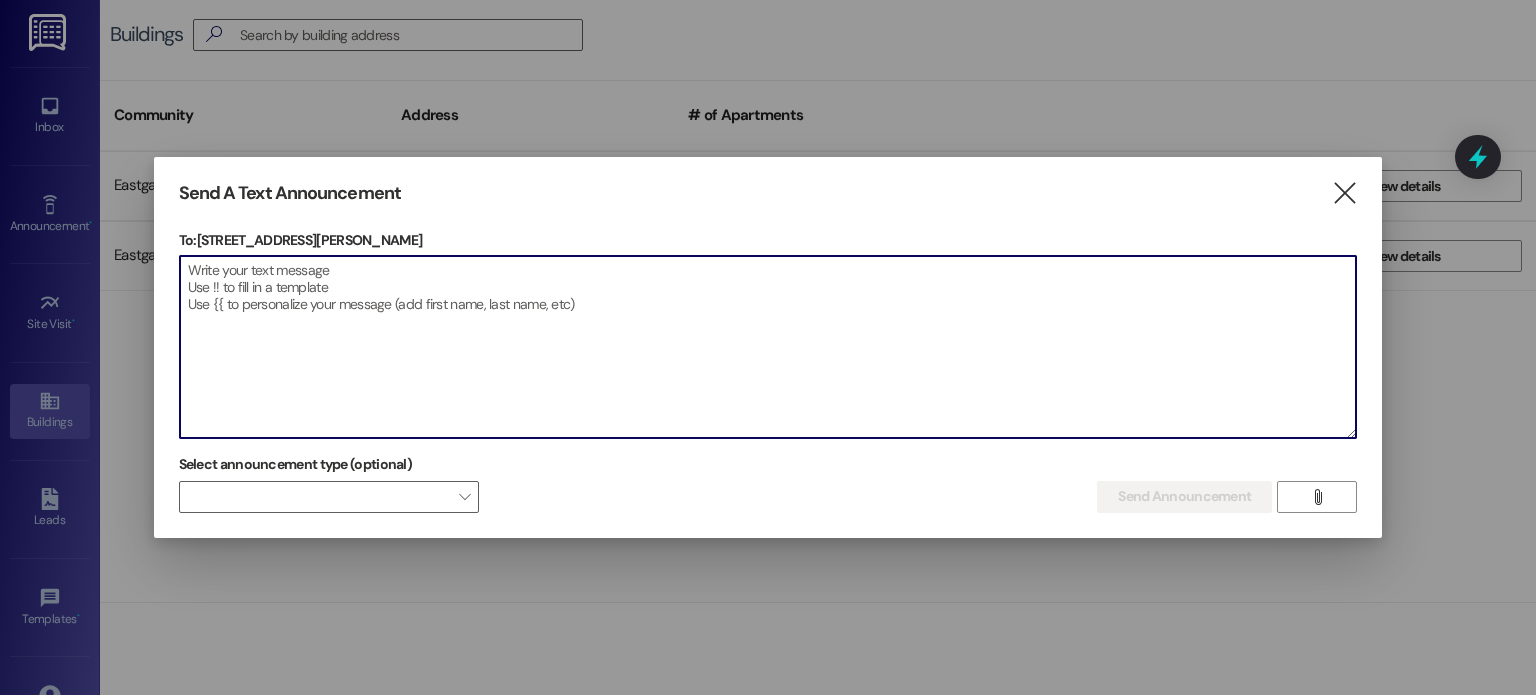 click at bounding box center (768, 347) 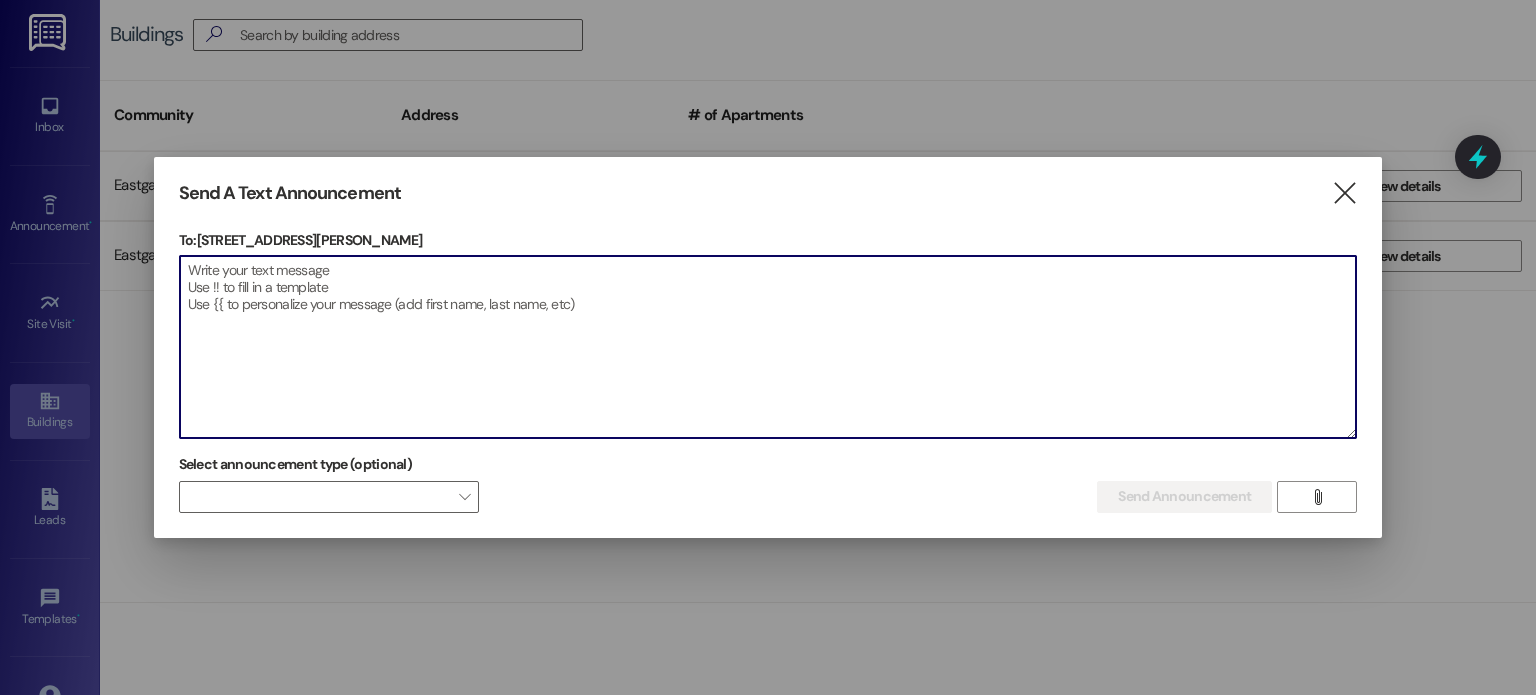 paste on "Friendly reminder: ALL rental units must submit a current Rental Insurance Policy by [DATE]. You can get Rental Insurance through your Resident Portal. Per your Lease Agreement. Thank you, your Community Manager, [PERSON_NAME]" 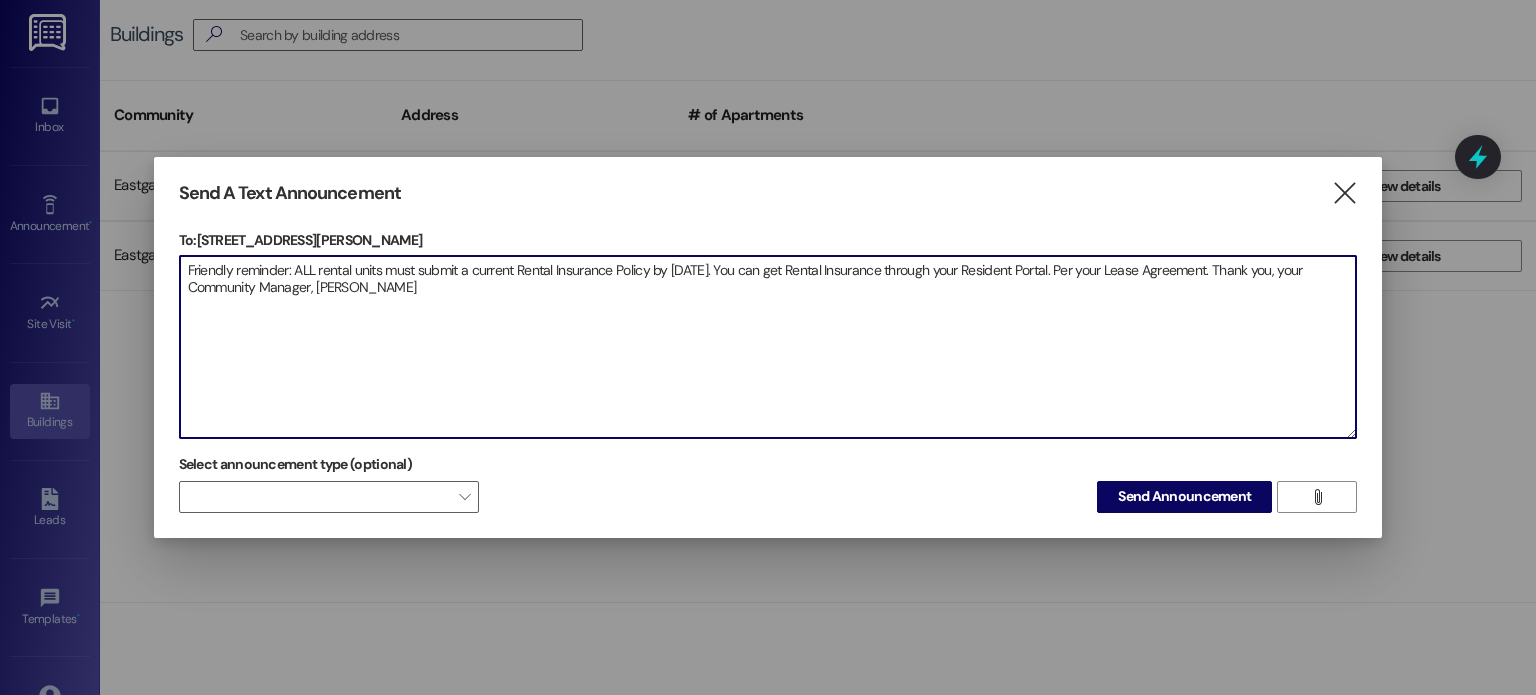 click on "Friendly reminder: ALL rental units must submit a current Rental Insurance Policy by [DATE]. You can get Rental Insurance through your Resident Portal. Per your Lease Agreement. Thank you, your Community Manager, [PERSON_NAME]" at bounding box center [768, 347] 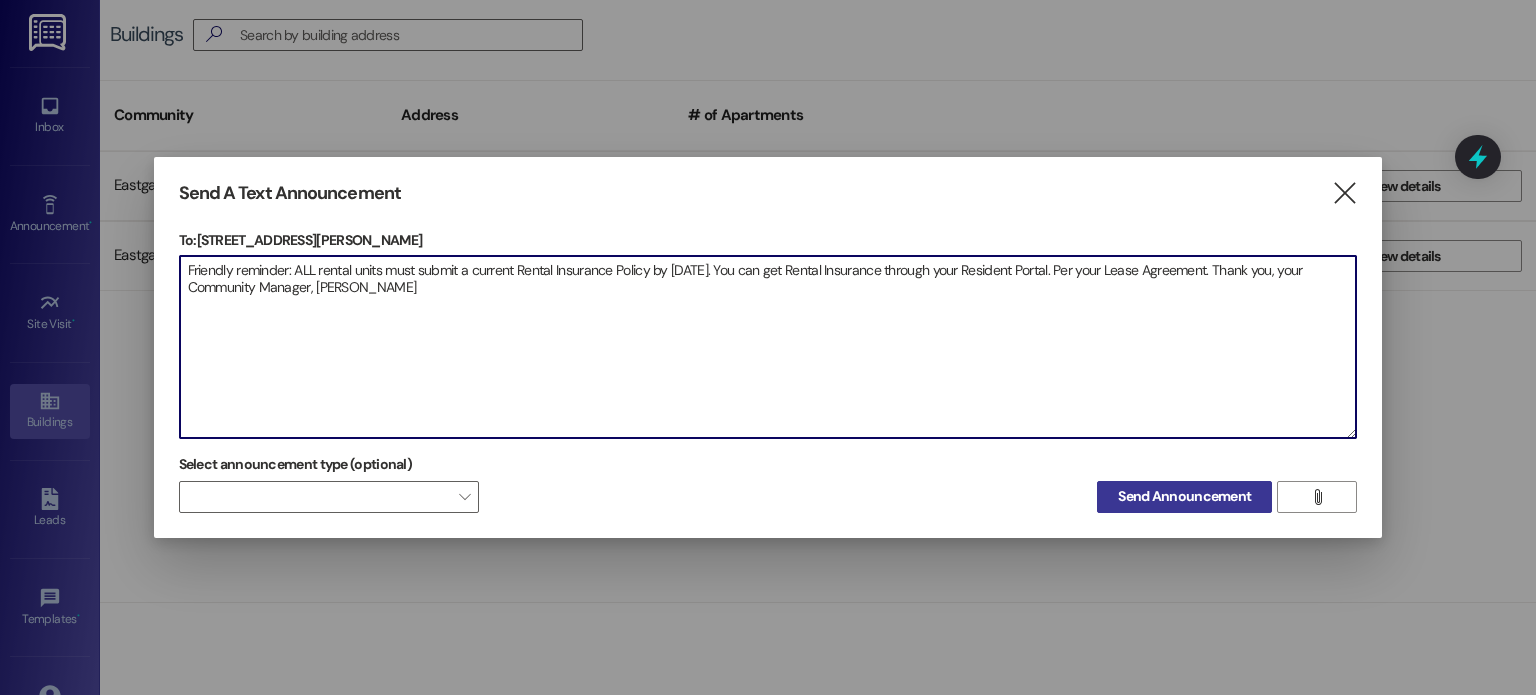 type on "Friendly reminder: ALL rental units must submit a current Rental Insurance Policy by [DATE]. You can get Rental Insurance through your Resident Portal. Per your Lease Agreement. Thank you, your Community Manager, [PERSON_NAME]" 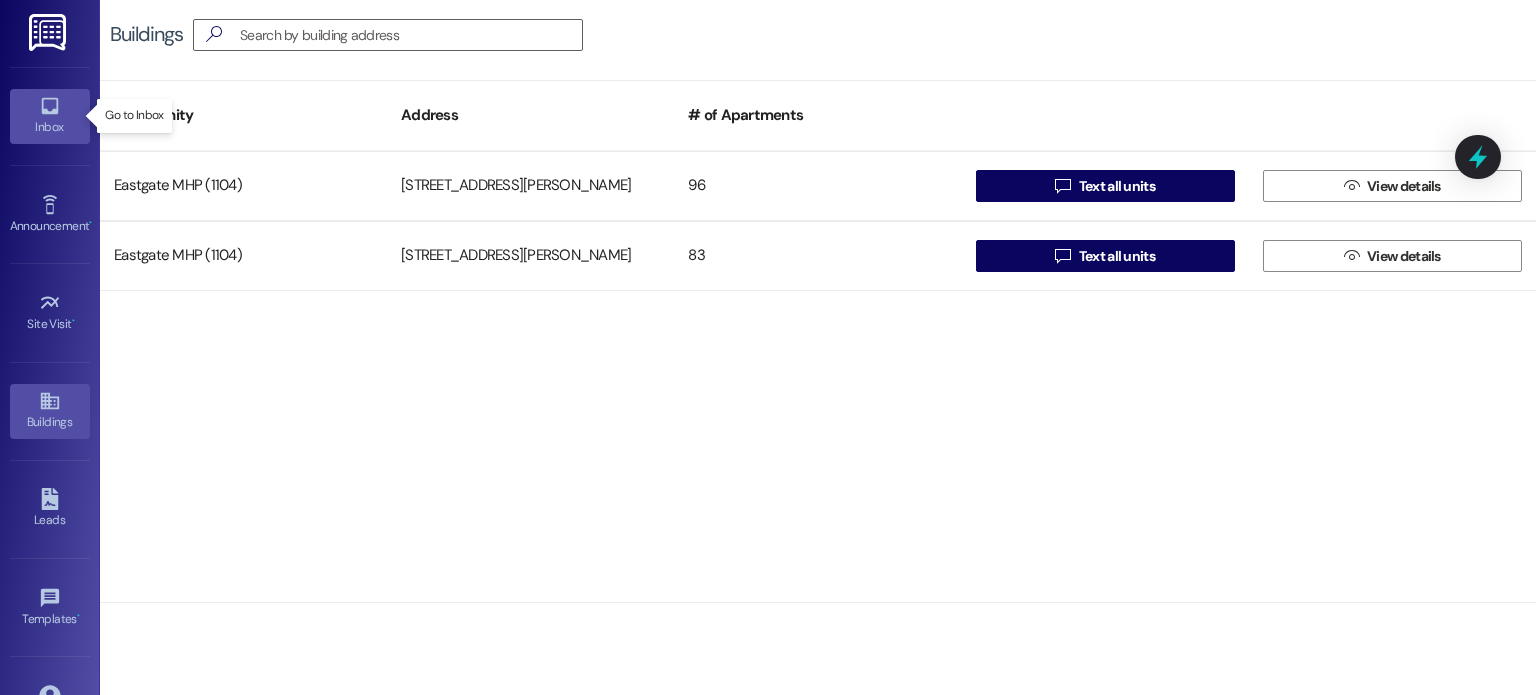 click 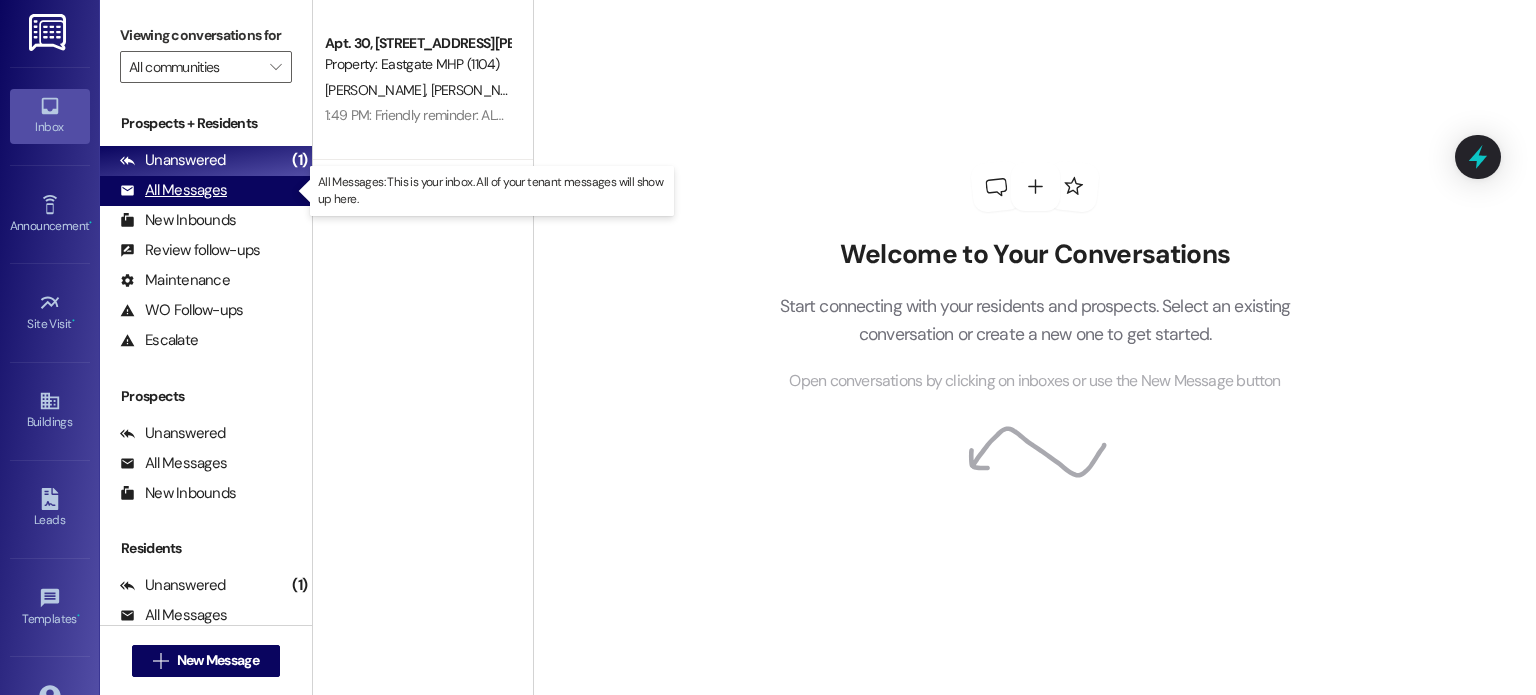 click on "All Messages" at bounding box center [173, 190] 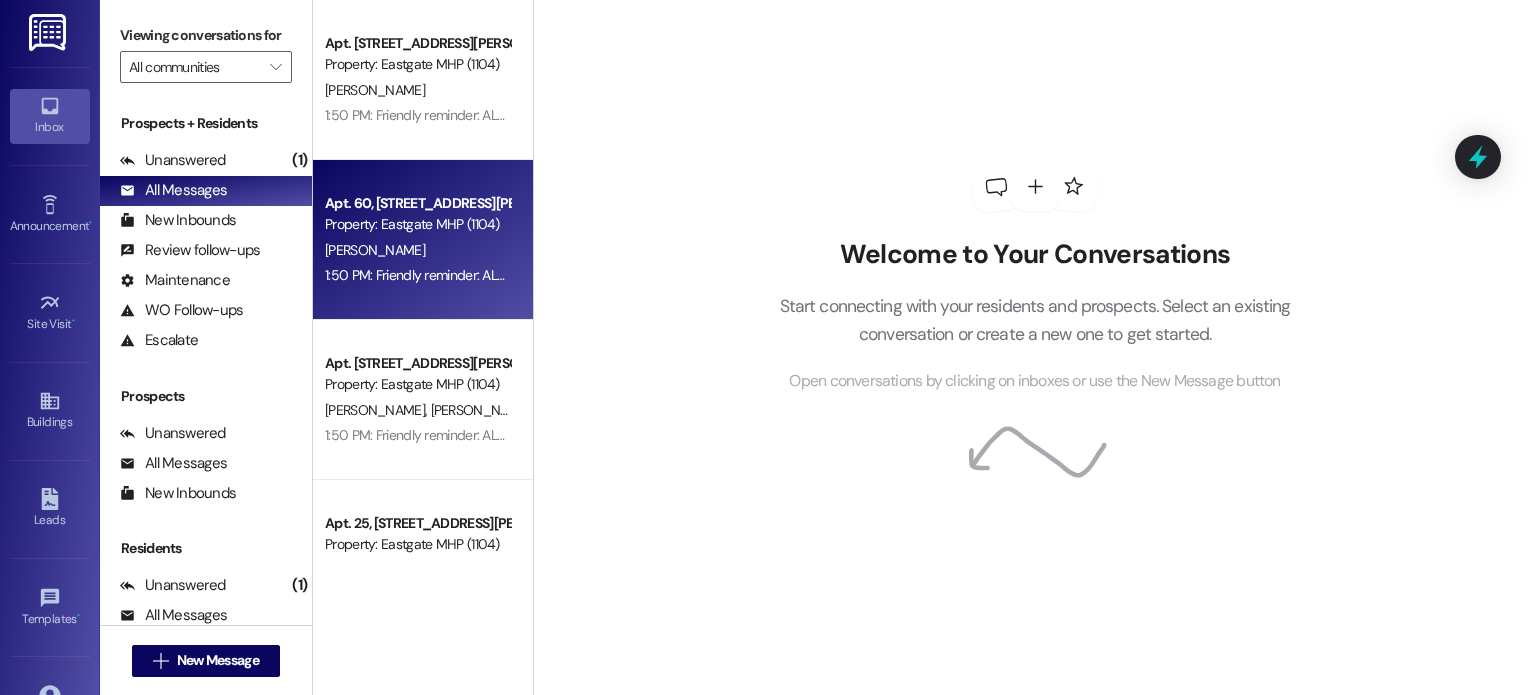 click on "Property: Eastgate MHP (1104)" at bounding box center (417, 224) 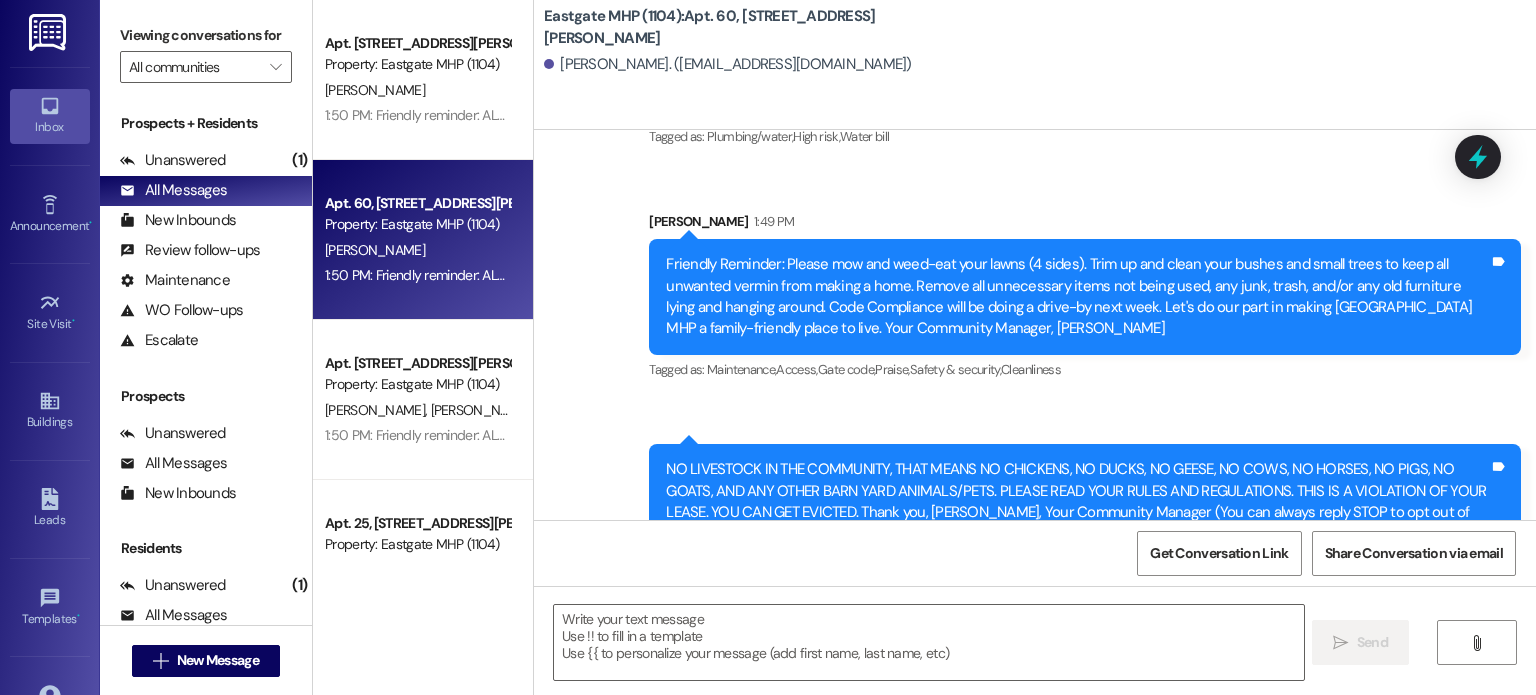 scroll, scrollTop: 5156, scrollLeft: 0, axis: vertical 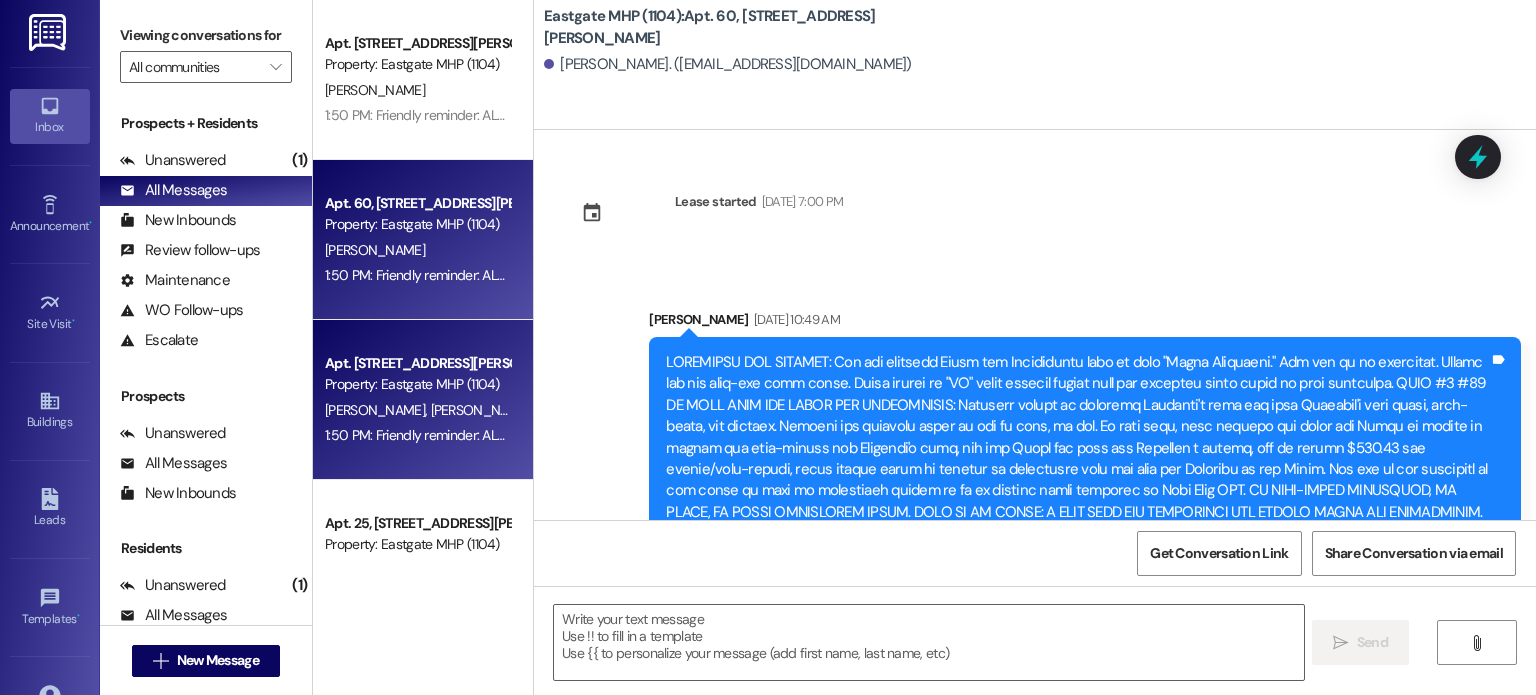 click on "[PERSON_NAME] [PERSON_NAME]" at bounding box center [417, 410] 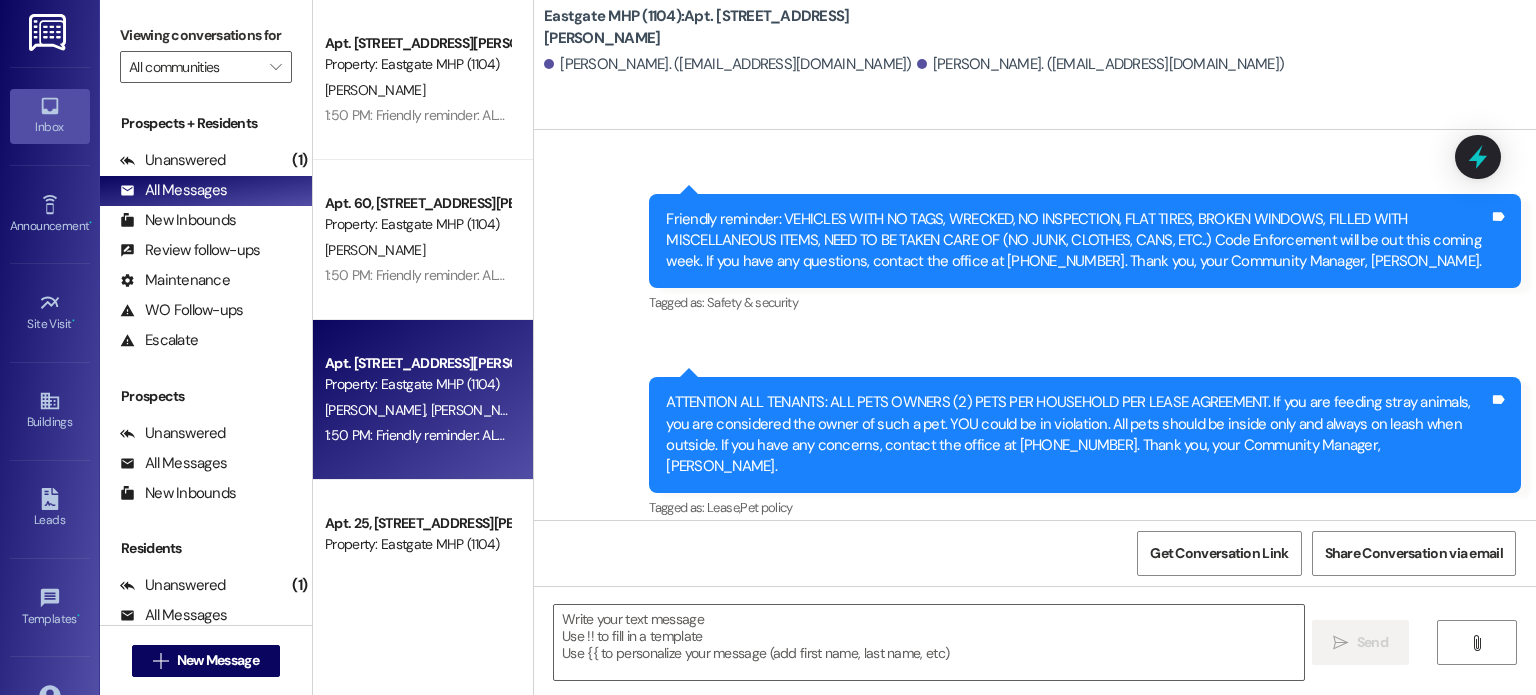 scroll, scrollTop: 17325, scrollLeft: 0, axis: vertical 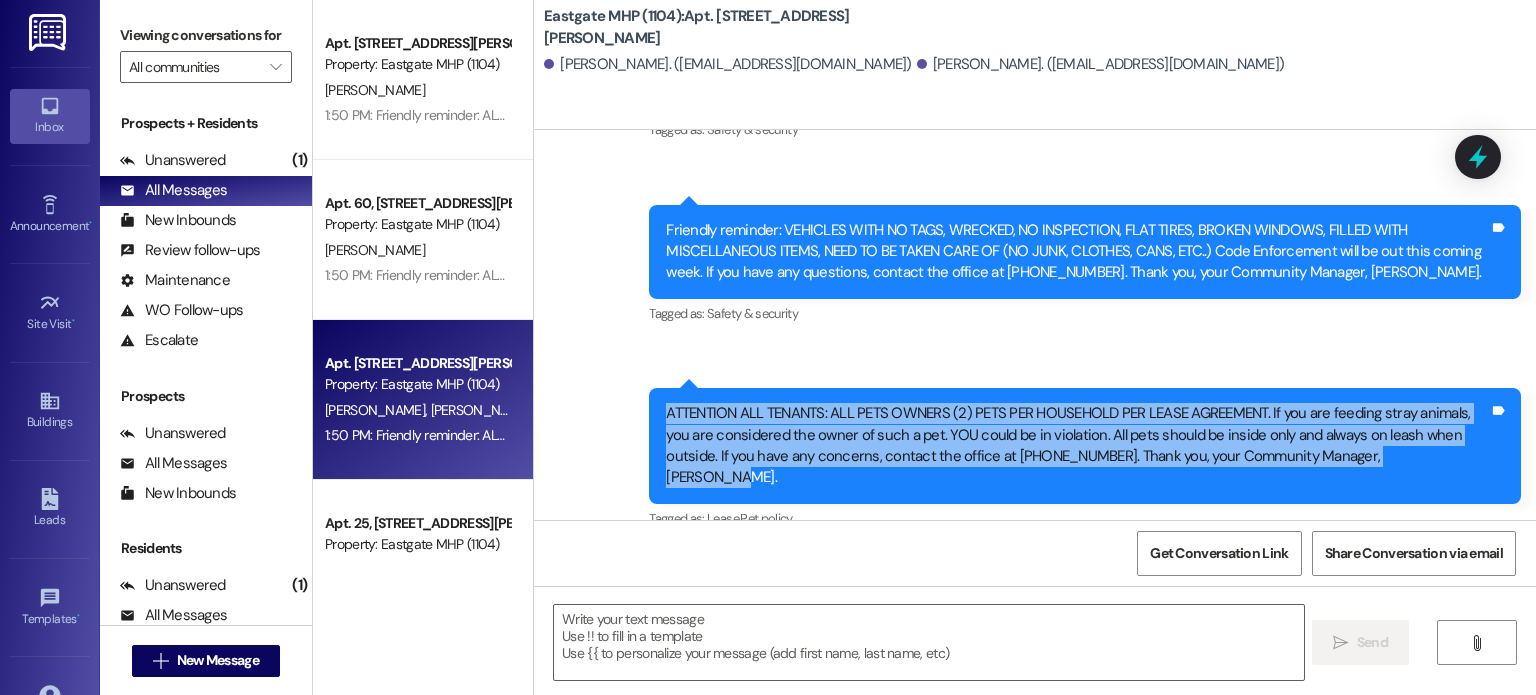 drag, startPoint x: 658, startPoint y: 281, endPoint x: 1412, endPoint y: 336, distance: 756.0033 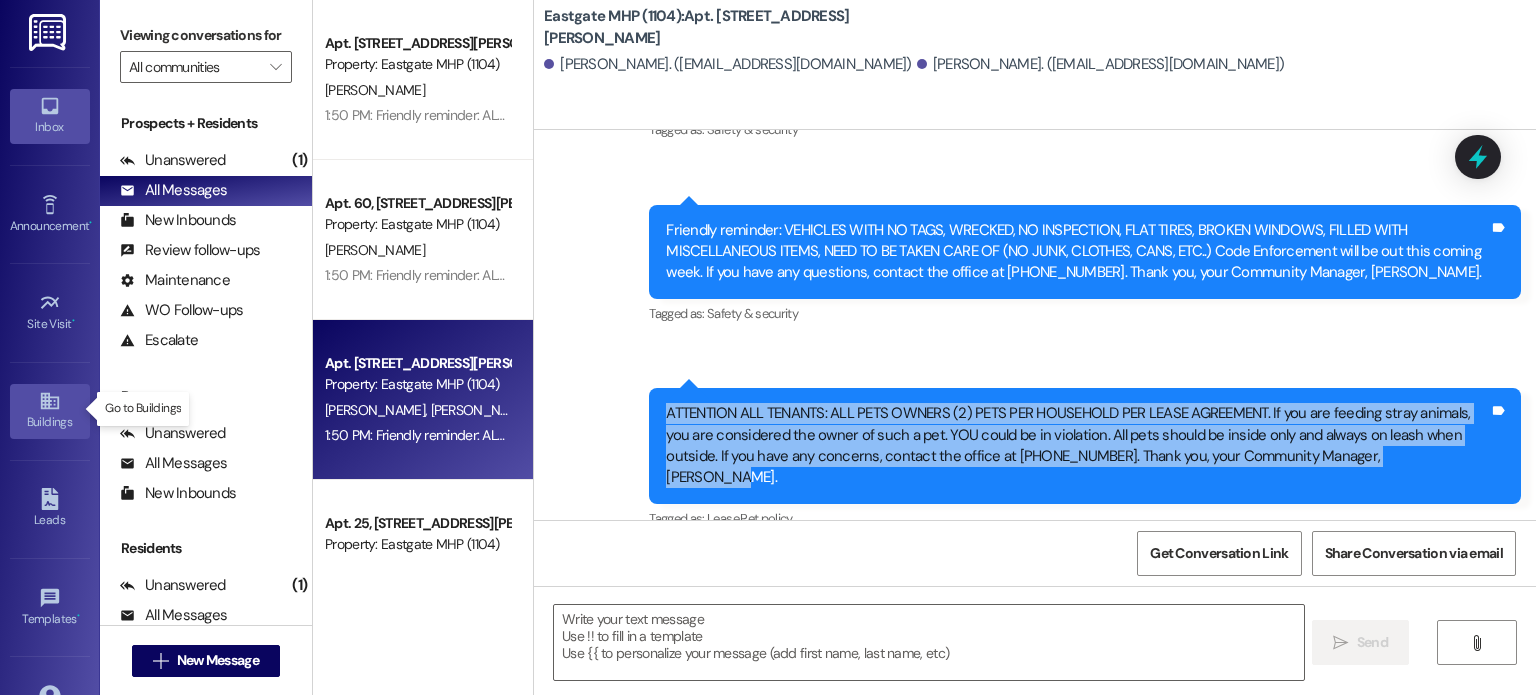 click 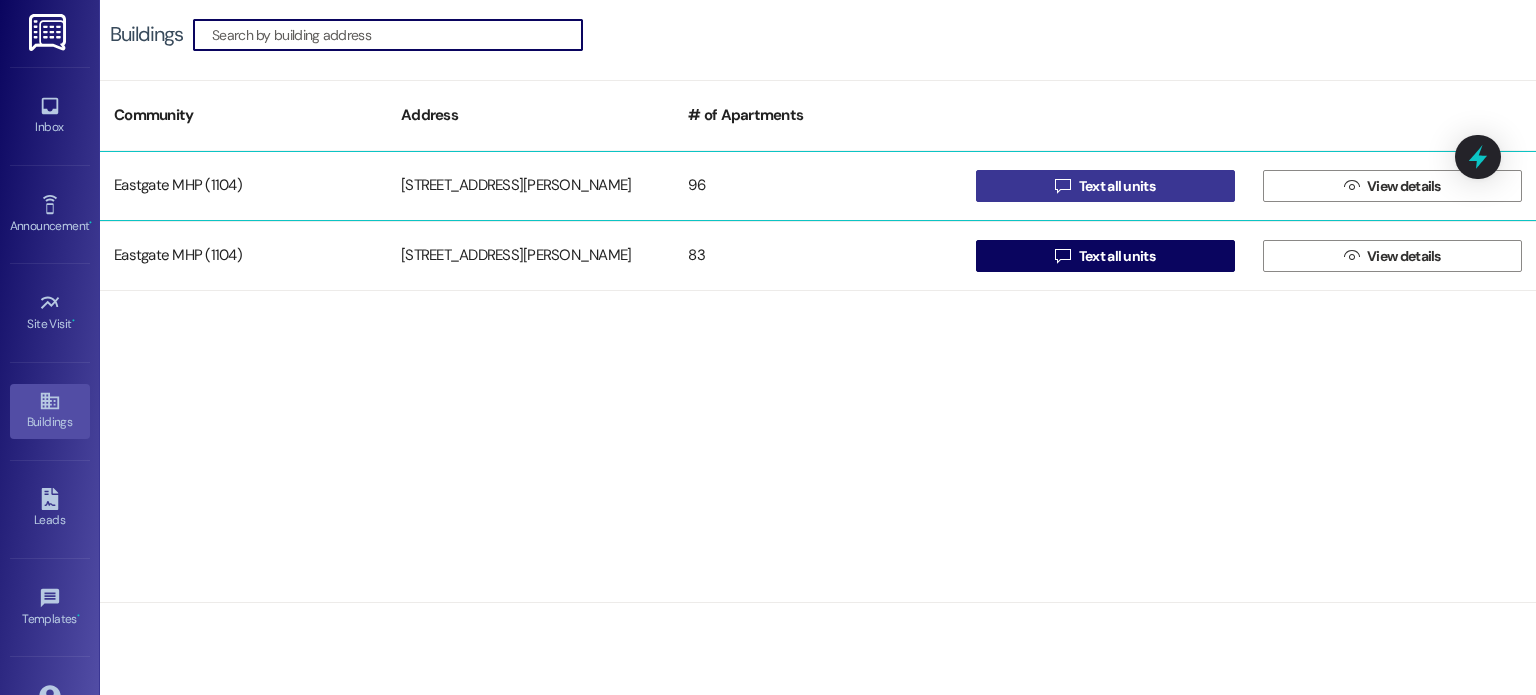 click on "" at bounding box center (1062, 186) 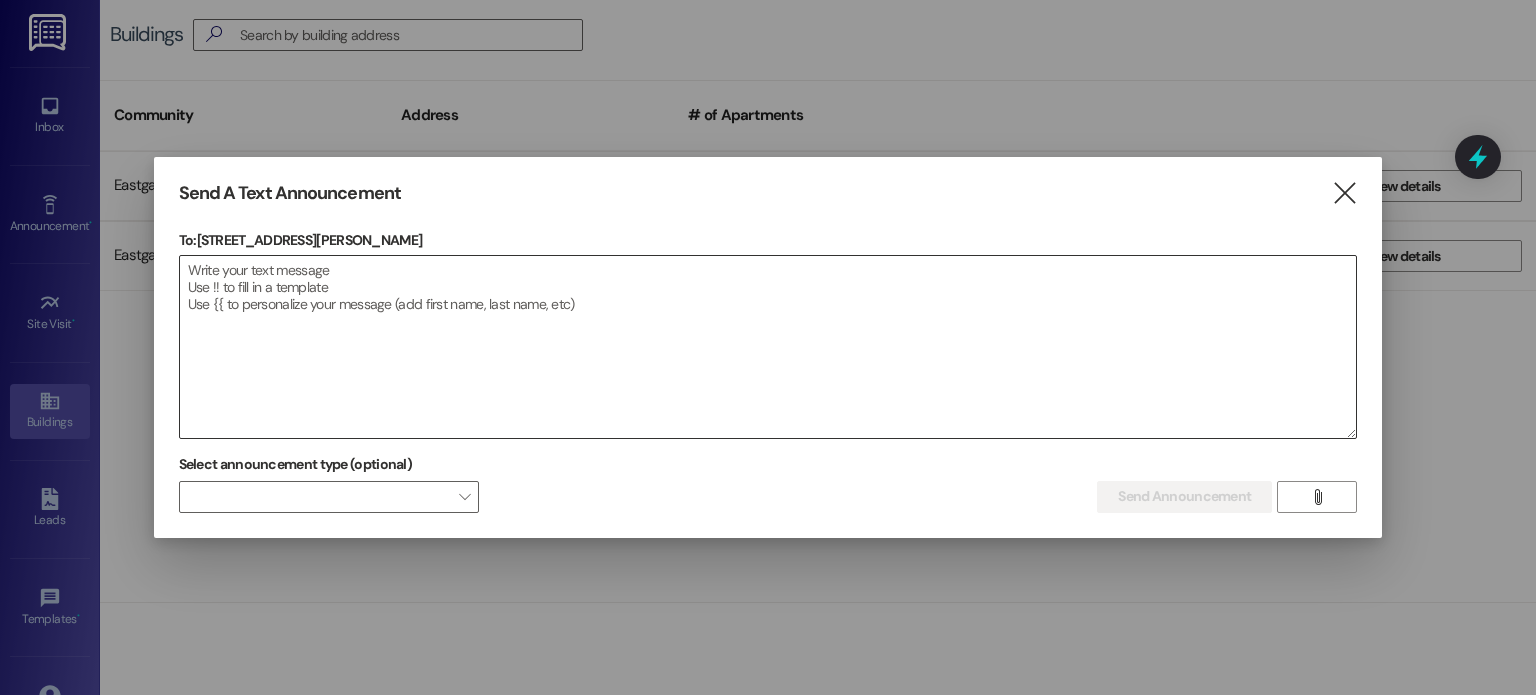 click at bounding box center [768, 347] 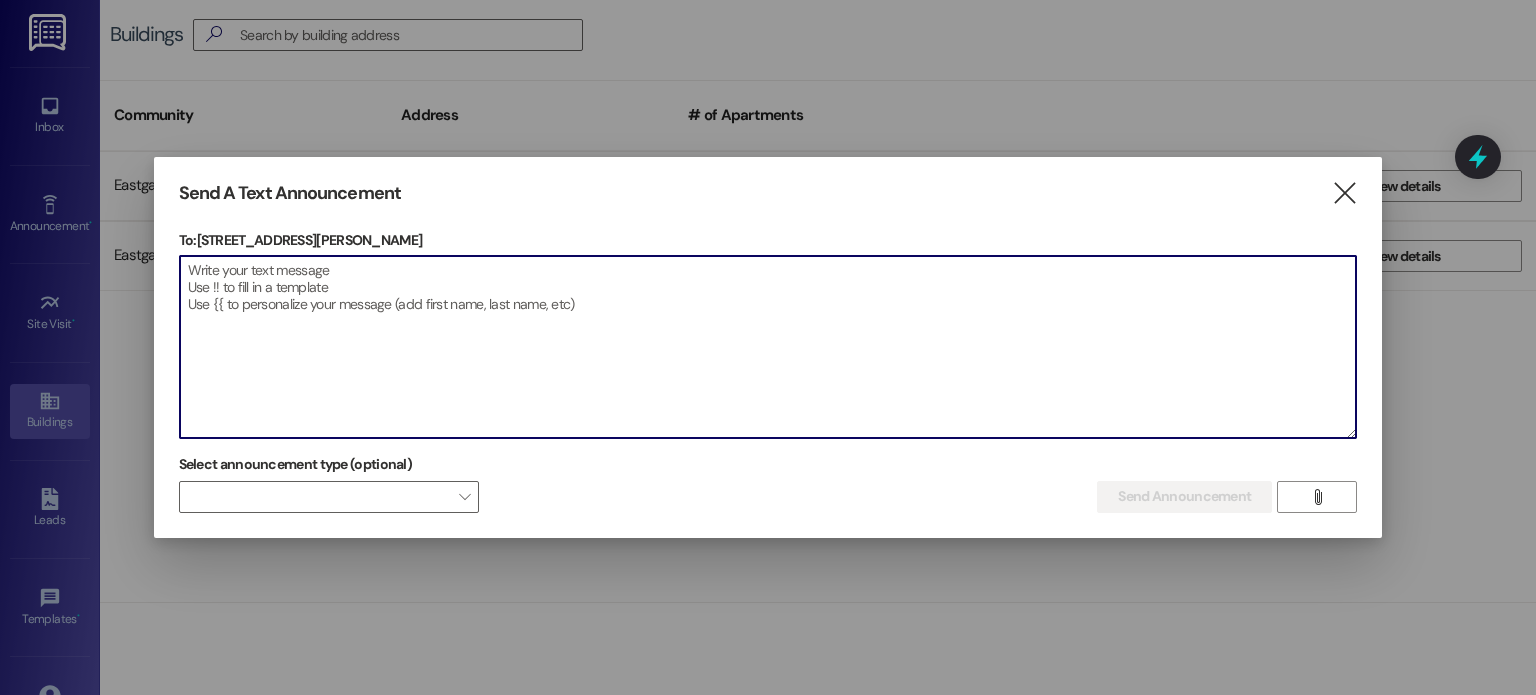 paste on "ATTENTION ALL TENANTS: ALL PETS OWNERS (2) PETS PER HOUSEHOLD PER LEASE AGREEMENT. If you are feeding stray animals, you are considered the owner of such a pet. YOU could be in violation. All pets should be inside only and always on leash when outside. If you have any concerns, contact the office at [PHONE_NUMBER]. Thank you, your Community Manager, [PERSON_NAME]." 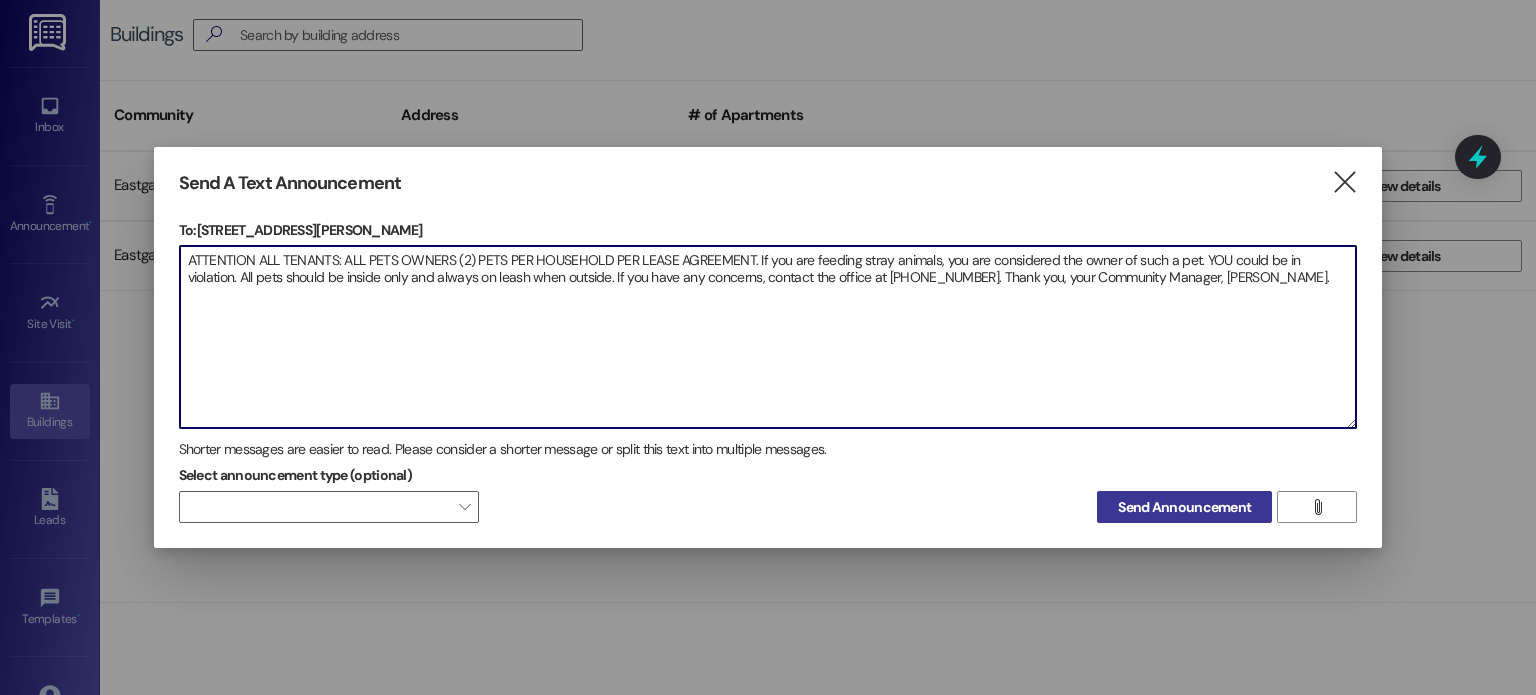 type on "ATTENTION ALL TENANTS: ALL PETS OWNERS (2) PETS PER HOUSEHOLD PER LEASE AGREEMENT. If you are feeding stray animals, you are considered the owner of such a pet. YOU could be in violation. All pets should be inside only and always on leash when outside. If you have any concerns, contact the office at [PHONE_NUMBER]. Thank you, your Community Manager, [PERSON_NAME]." 